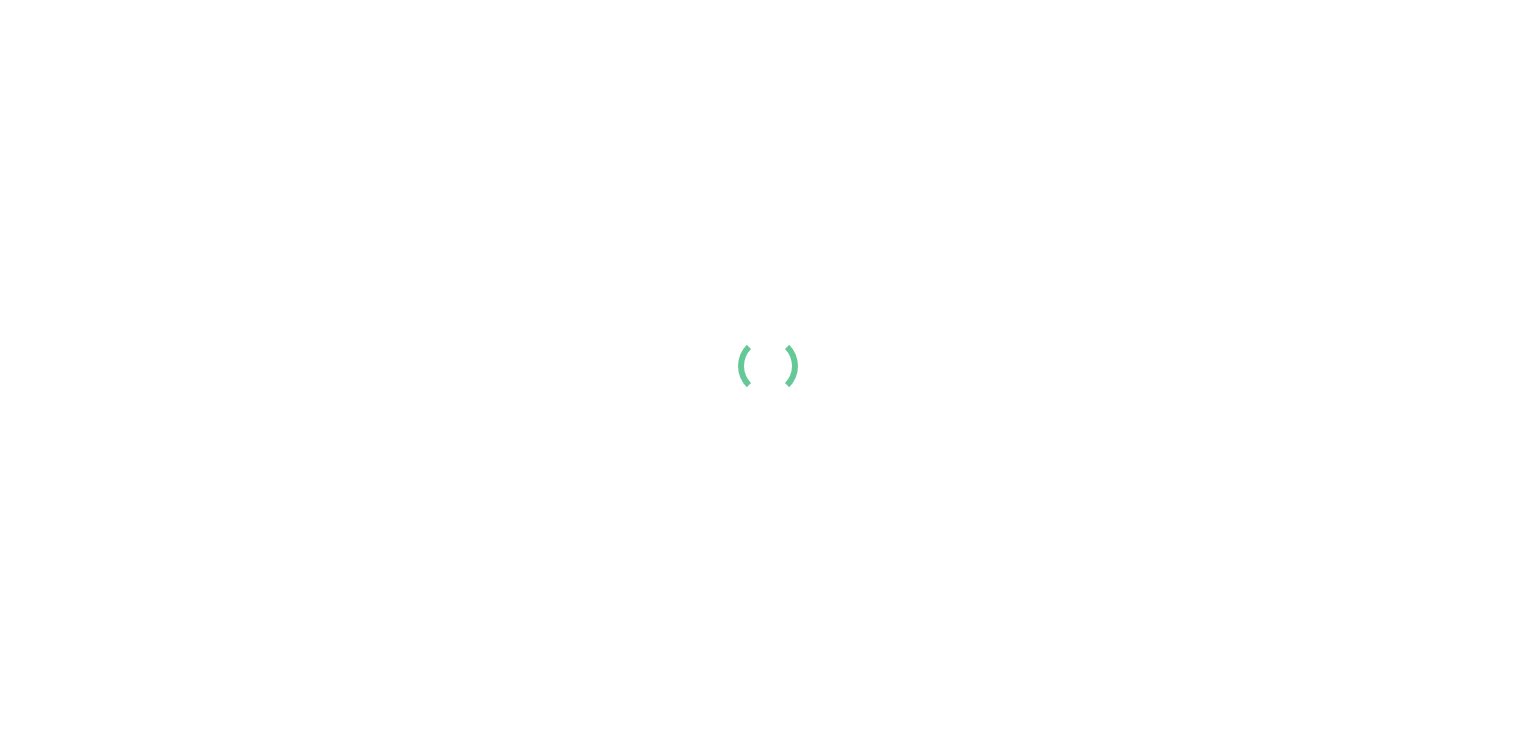 scroll, scrollTop: 0, scrollLeft: 0, axis: both 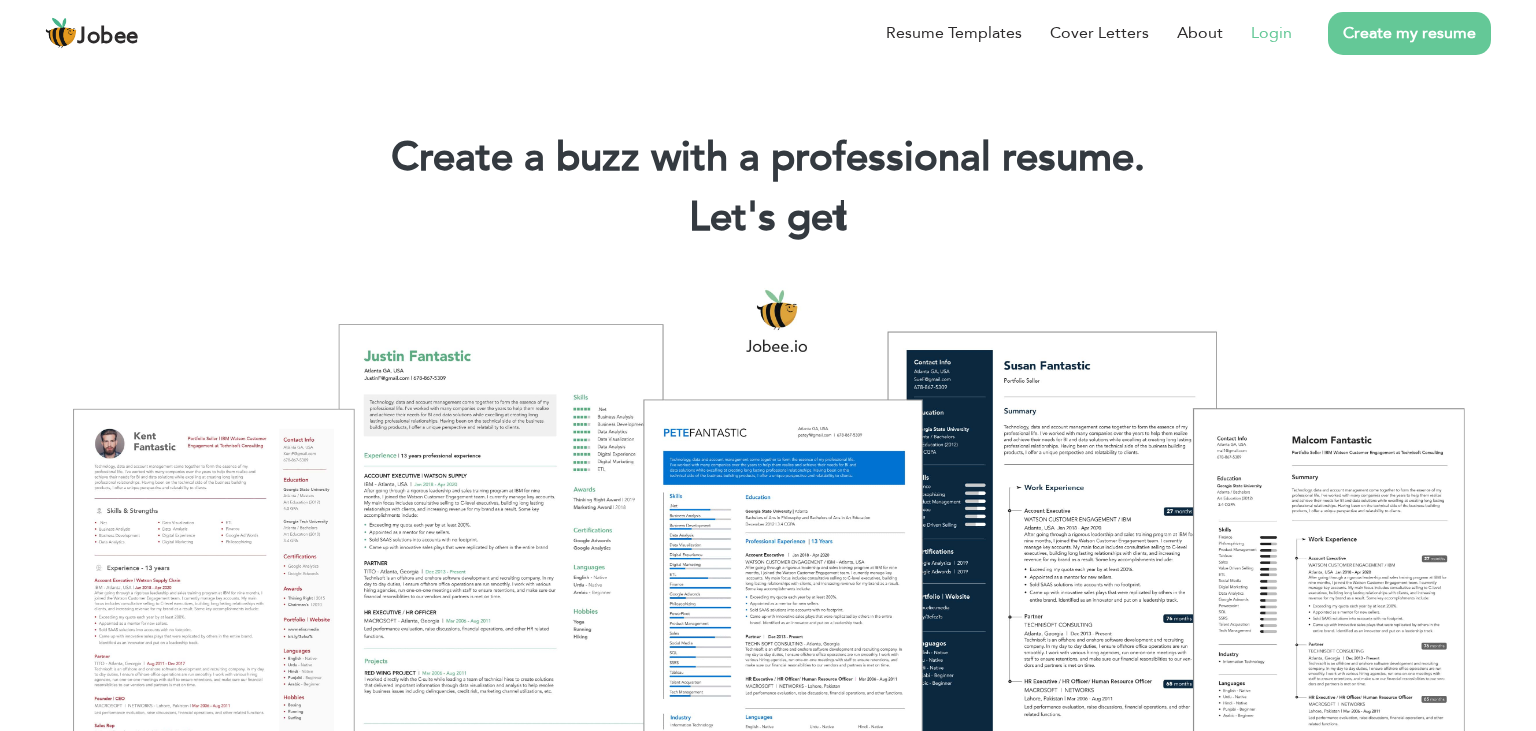 click on "Login" at bounding box center (1271, 33) 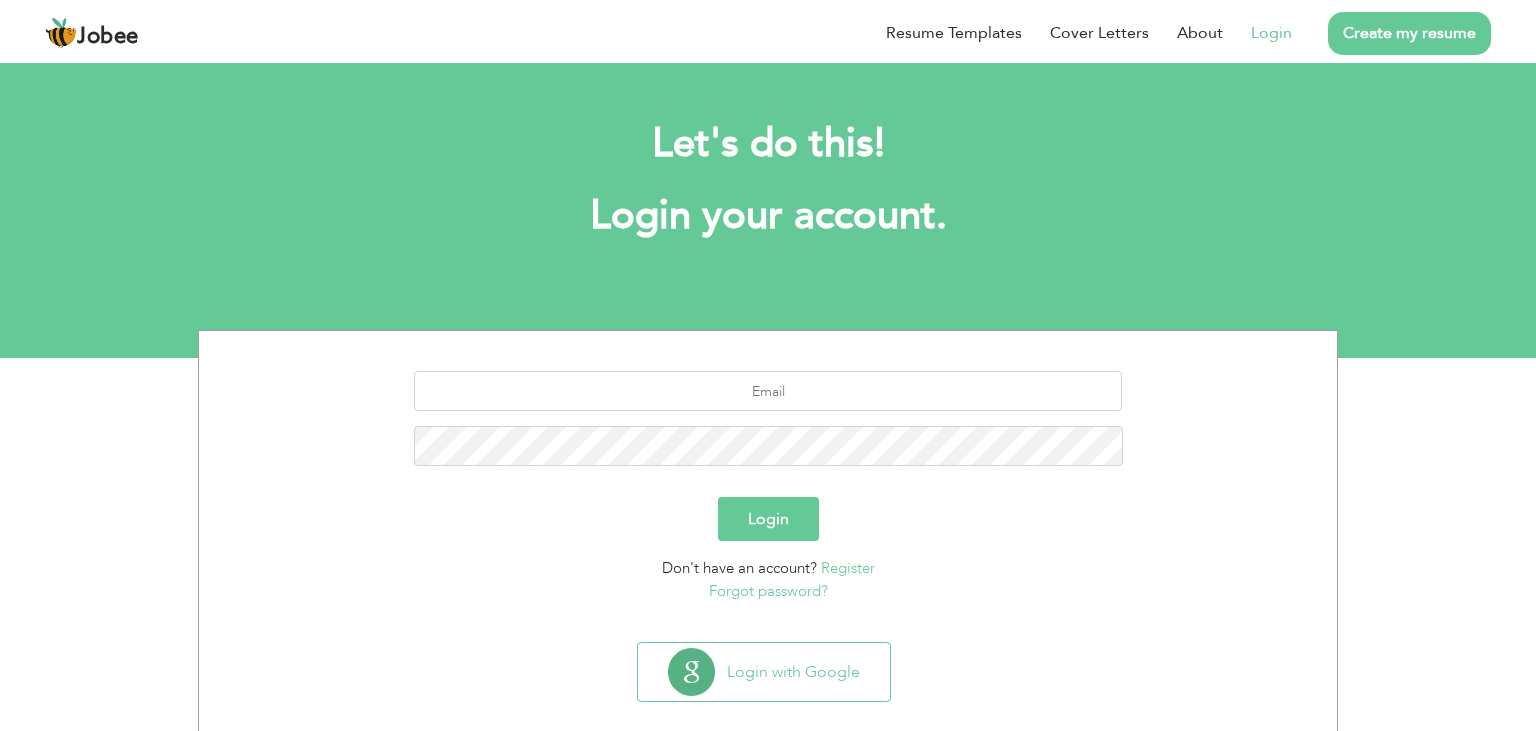 scroll, scrollTop: 0, scrollLeft: 0, axis: both 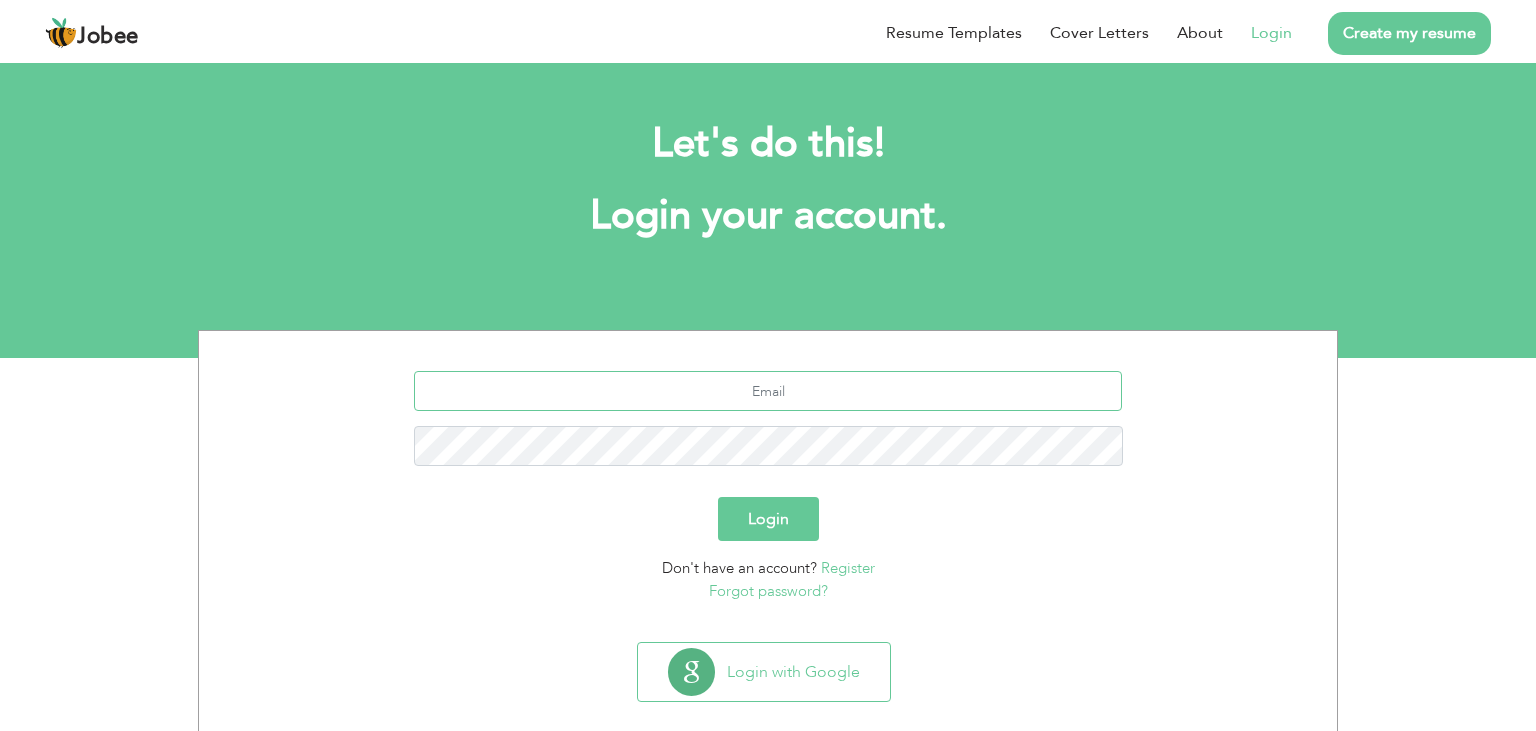 click at bounding box center [768, 391] 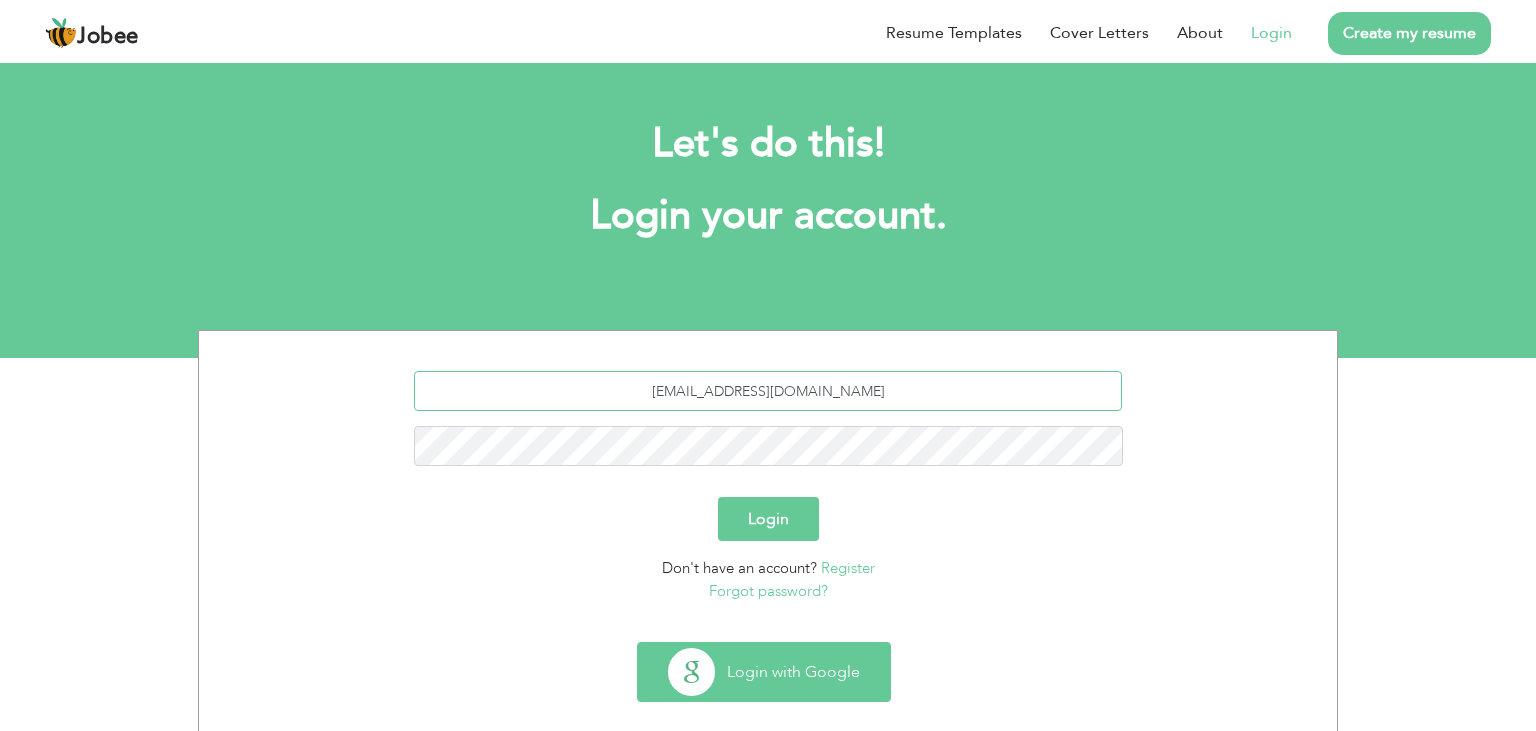 type on "[EMAIL_ADDRESS][DOMAIN_NAME]" 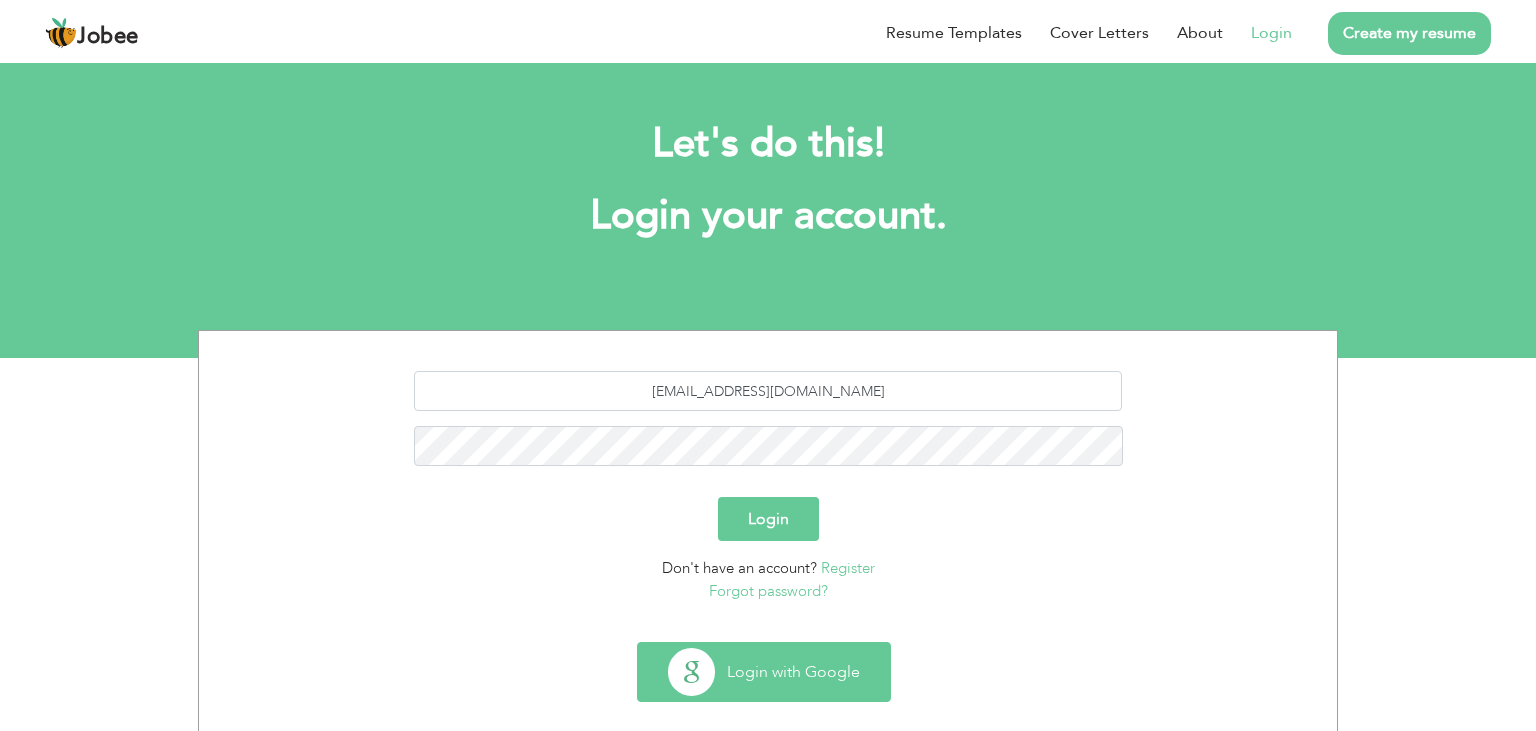 click on "Login with Google" at bounding box center (764, 672) 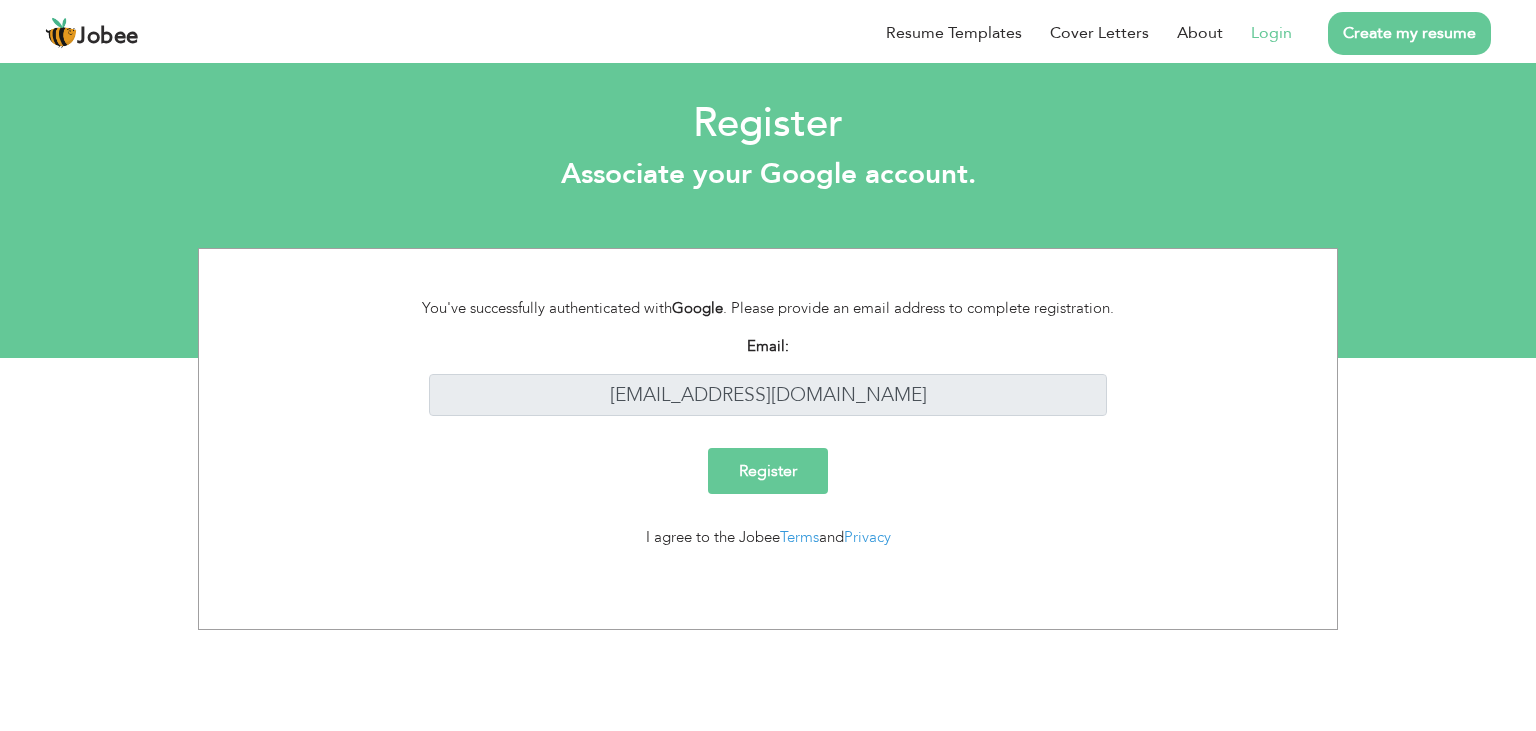 scroll, scrollTop: 0, scrollLeft: 0, axis: both 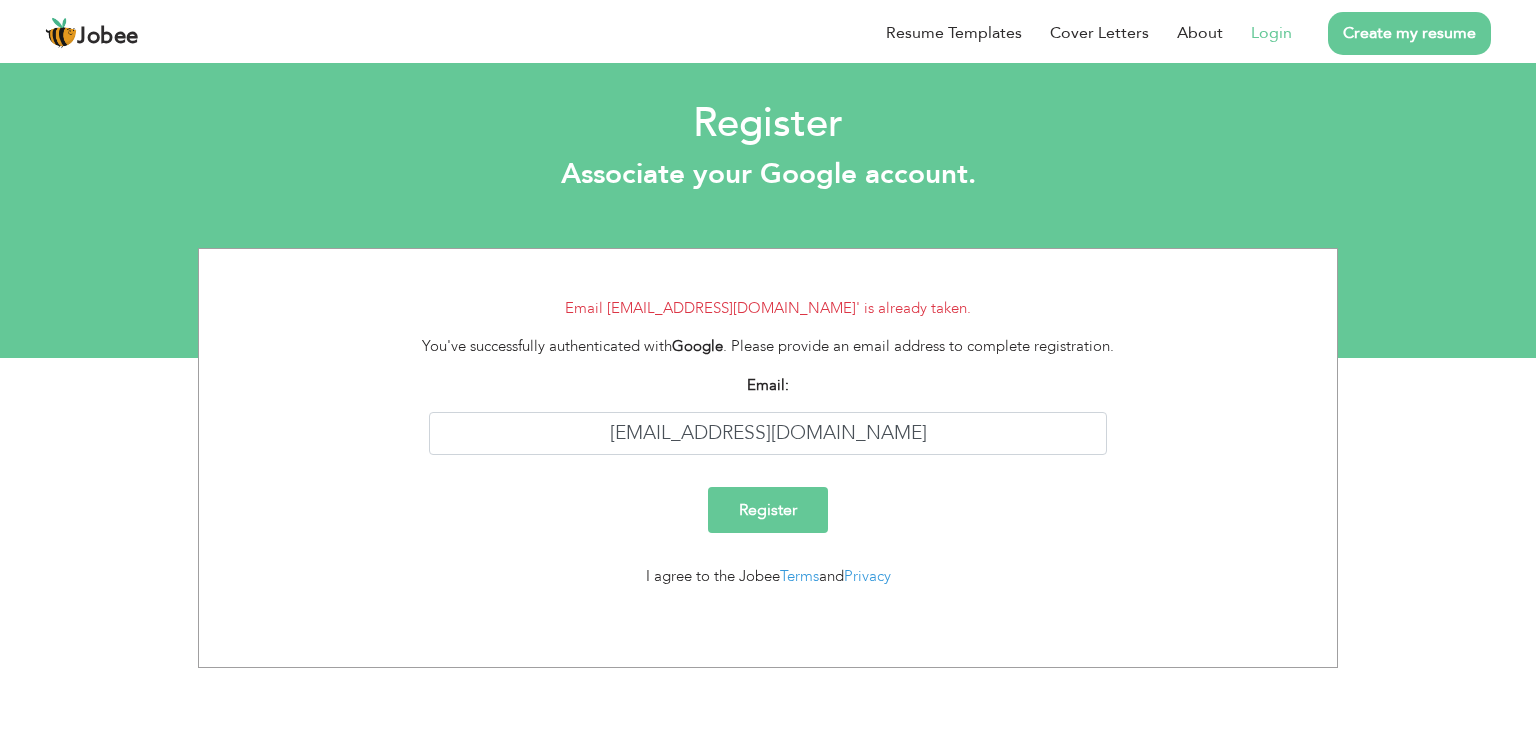 click on "Login" at bounding box center (1271, 33) 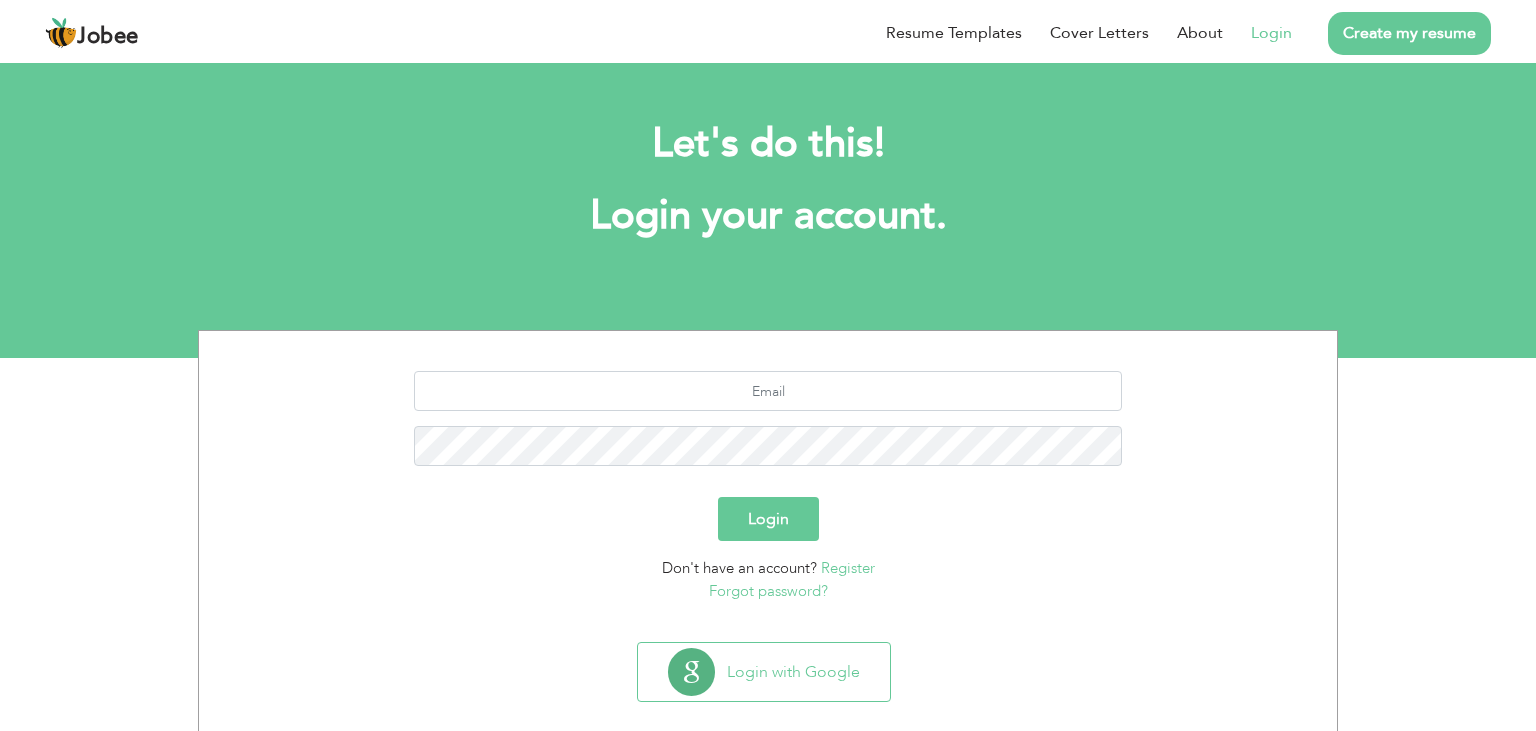 scroll, scrollTop: 0, scrollLeft: 0, axis: both 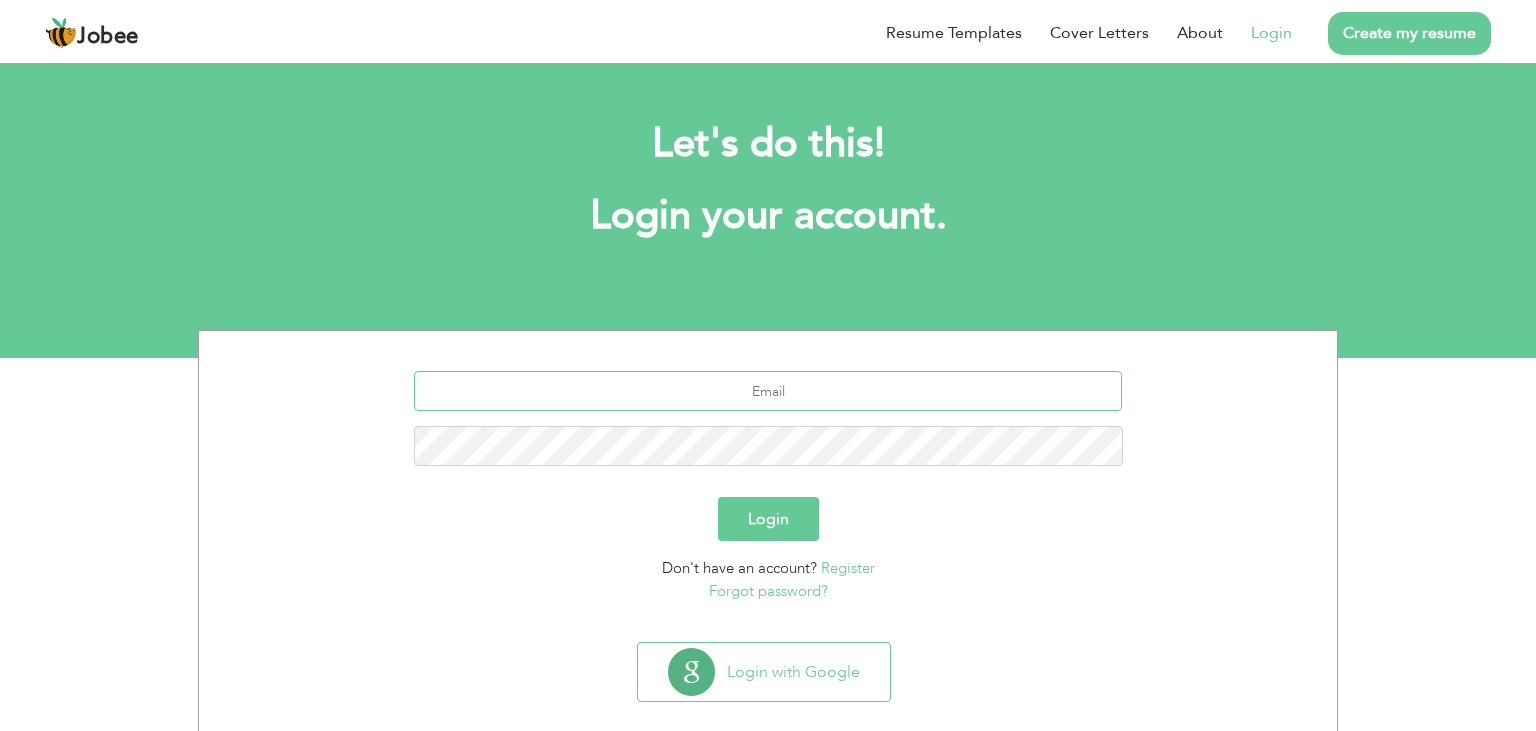 click at bounding box center (768, 391) 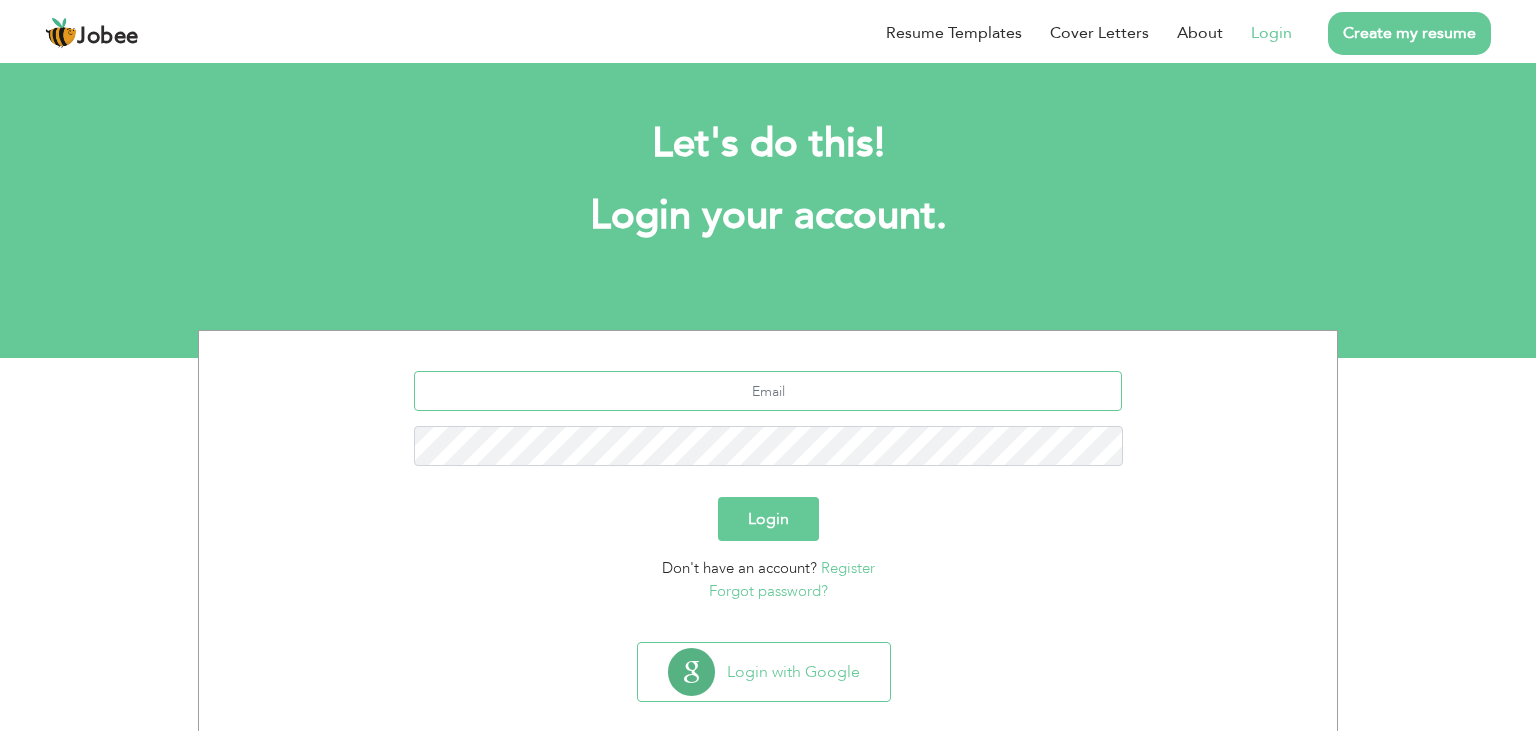 click at bounding box center [768, 391] 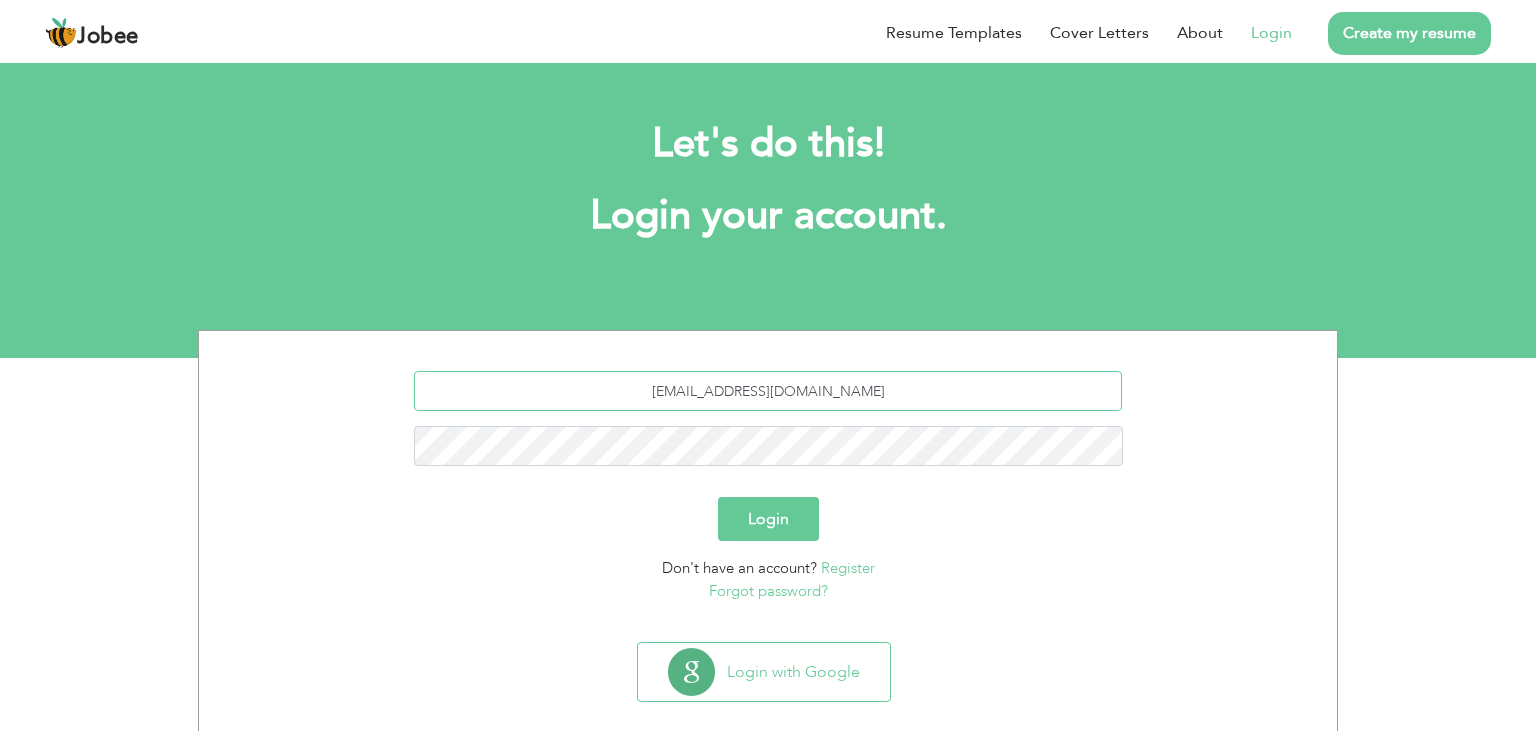 type on "[EMAIL_ADDRESS][DOMAIN_NAME]" 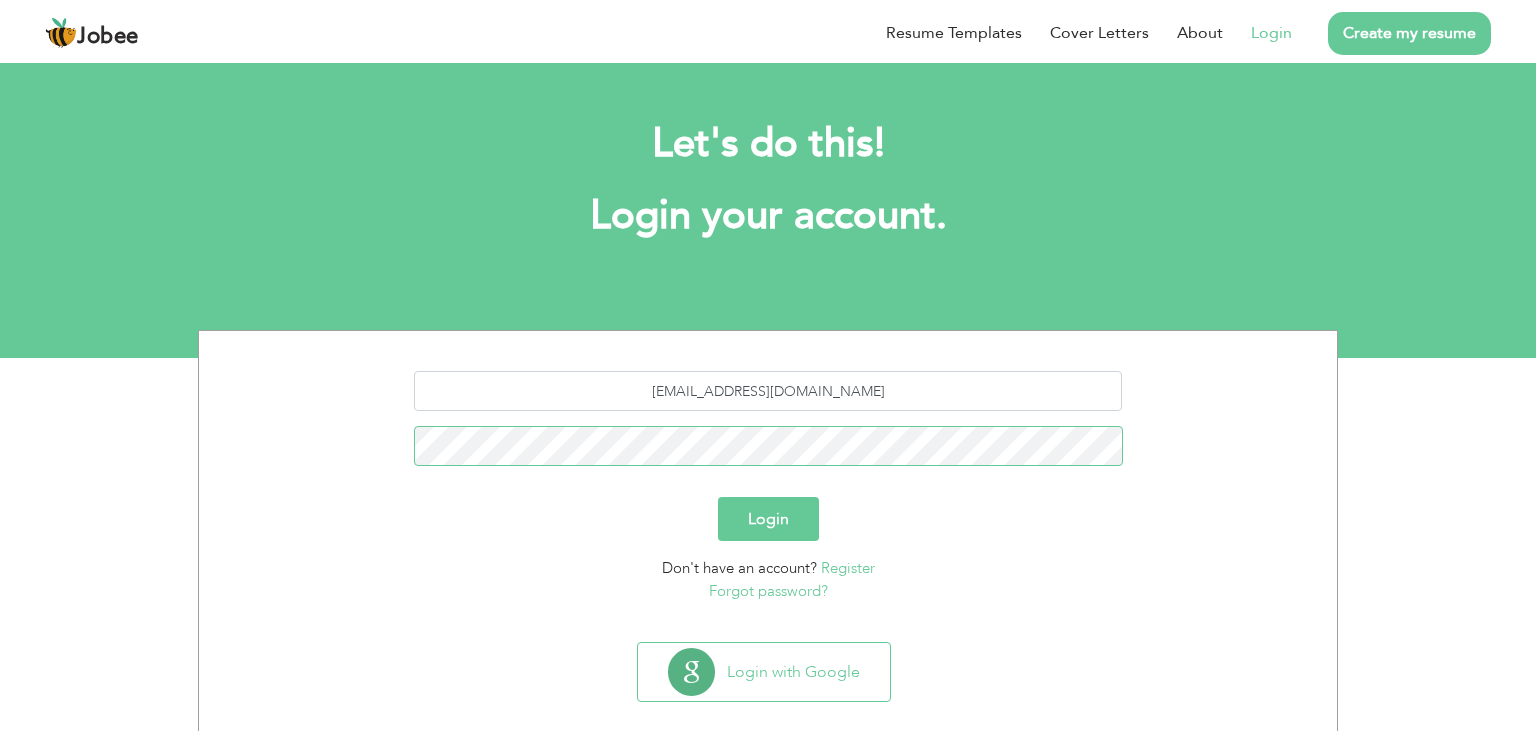 click on "Login" at bounding box center [768, 519] 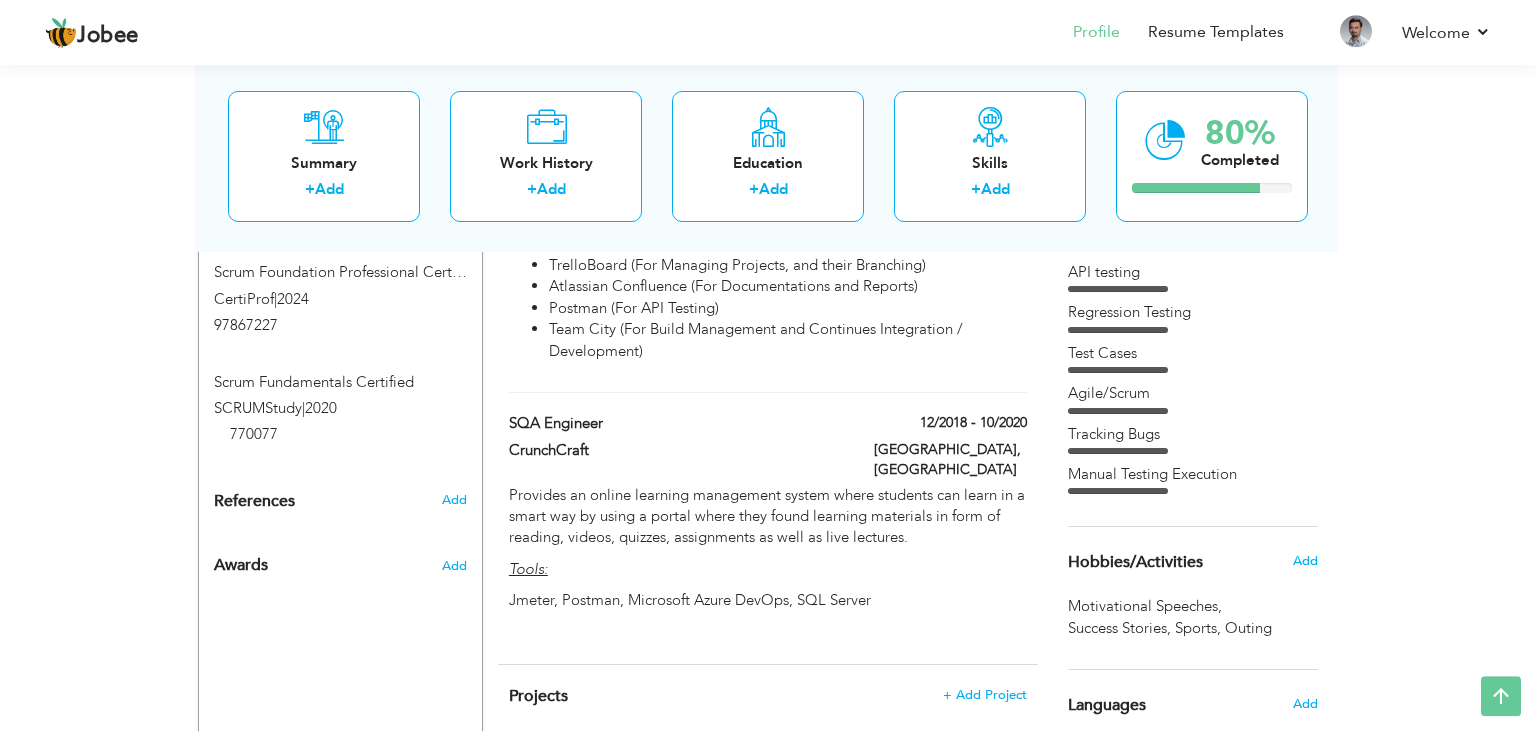 scroll, scrollTop: 1156, scrollLeft: 0, axis: vertical 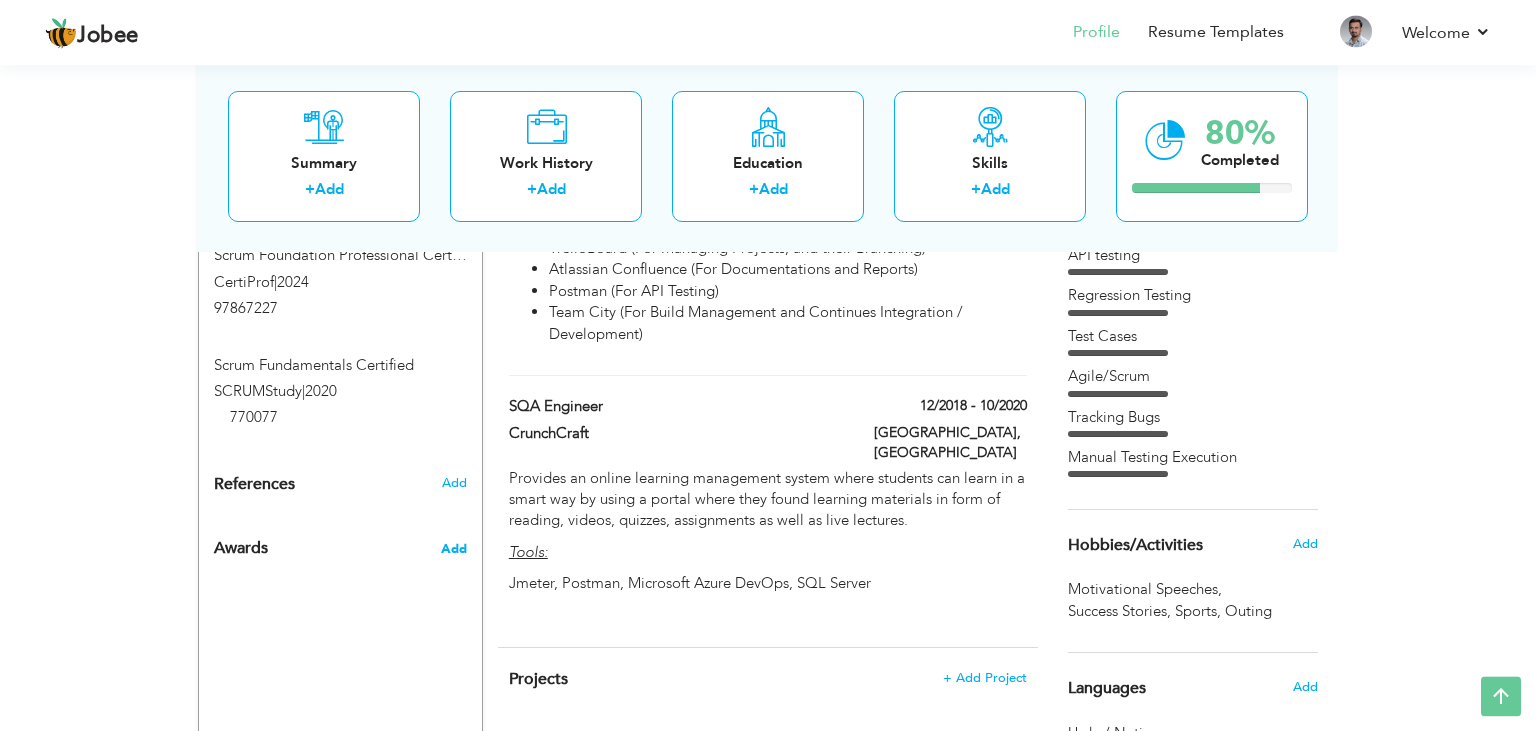 click on "Add" at bounding box center [454, 549] 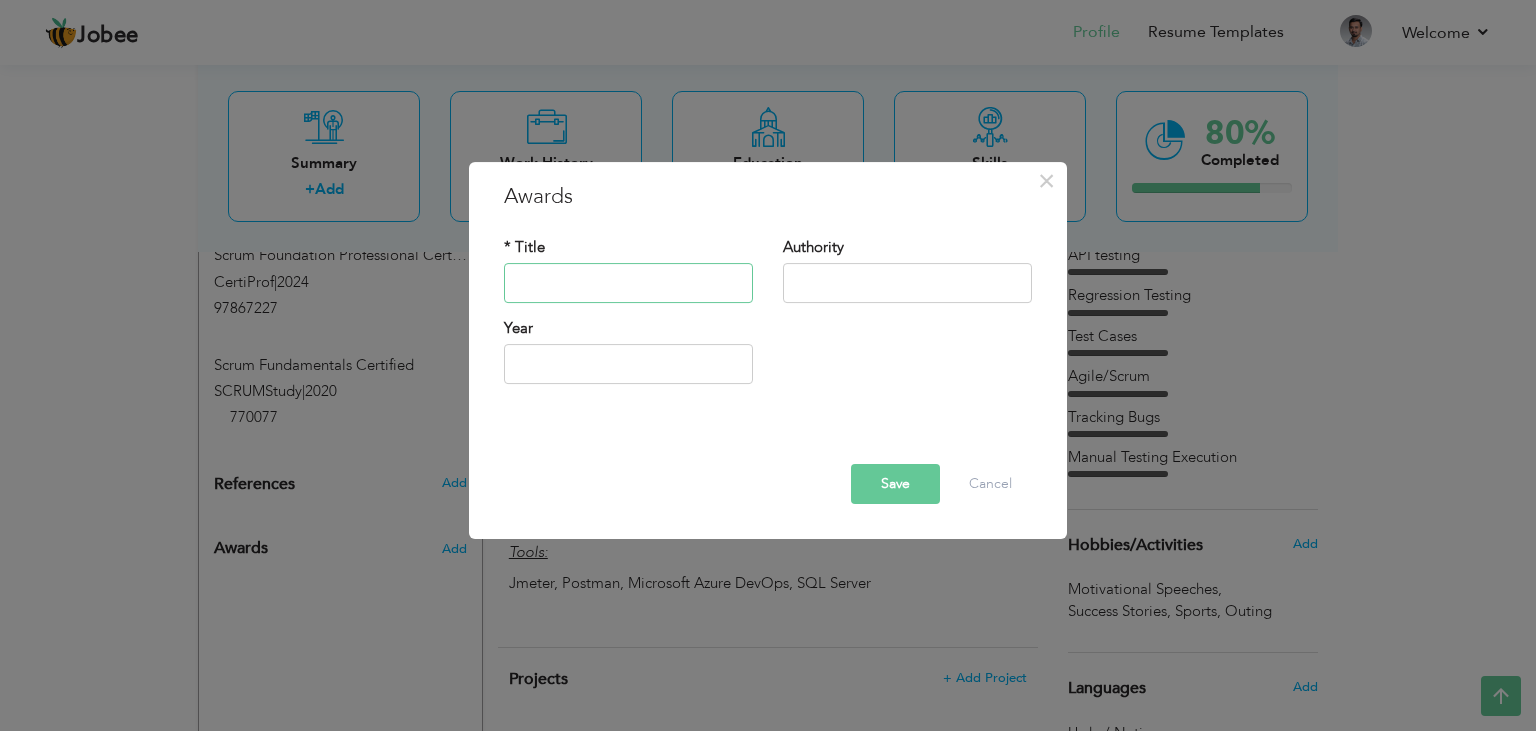 click at bounding box center (628, 283) 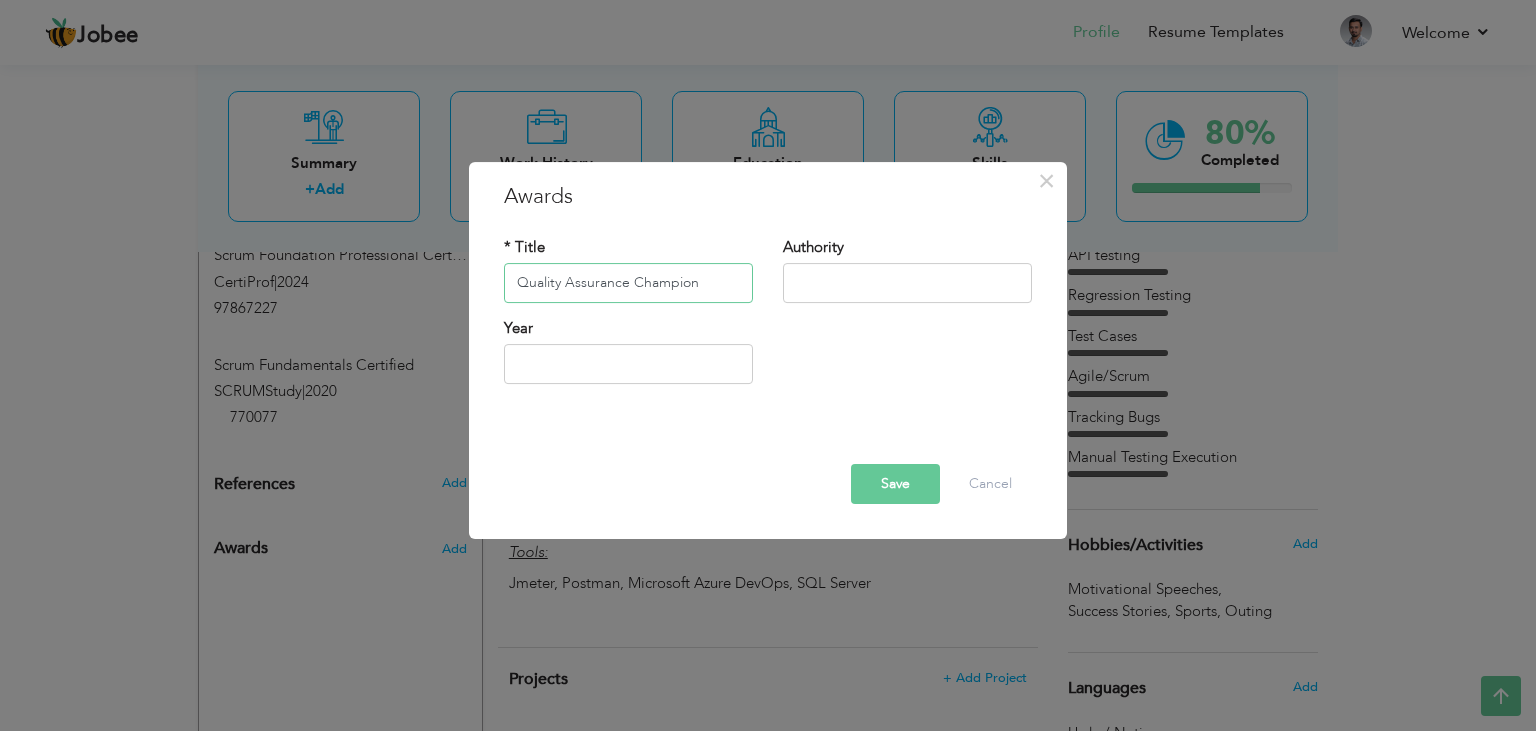 type on "Quality Assurance Champion" 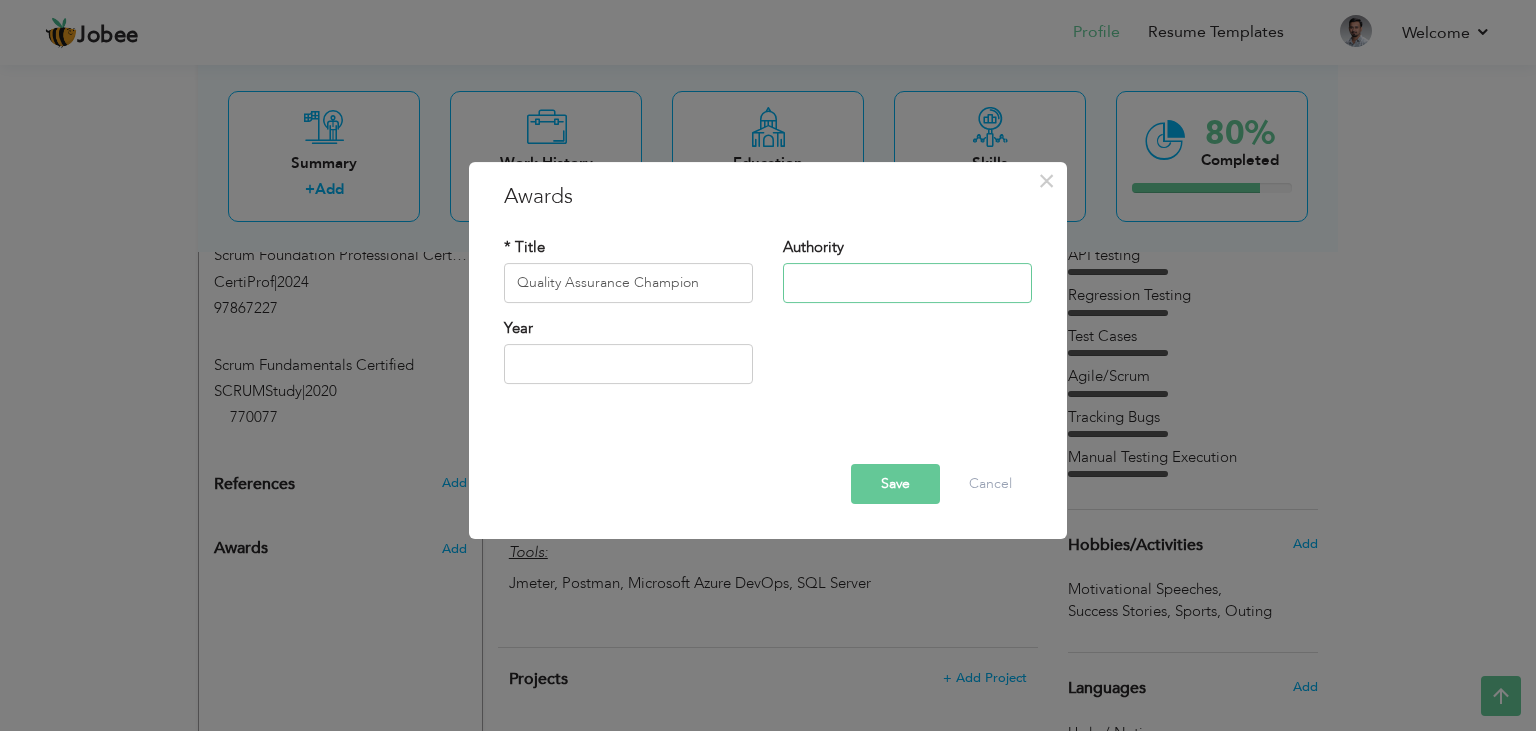 click at bounding box center [907, 283] 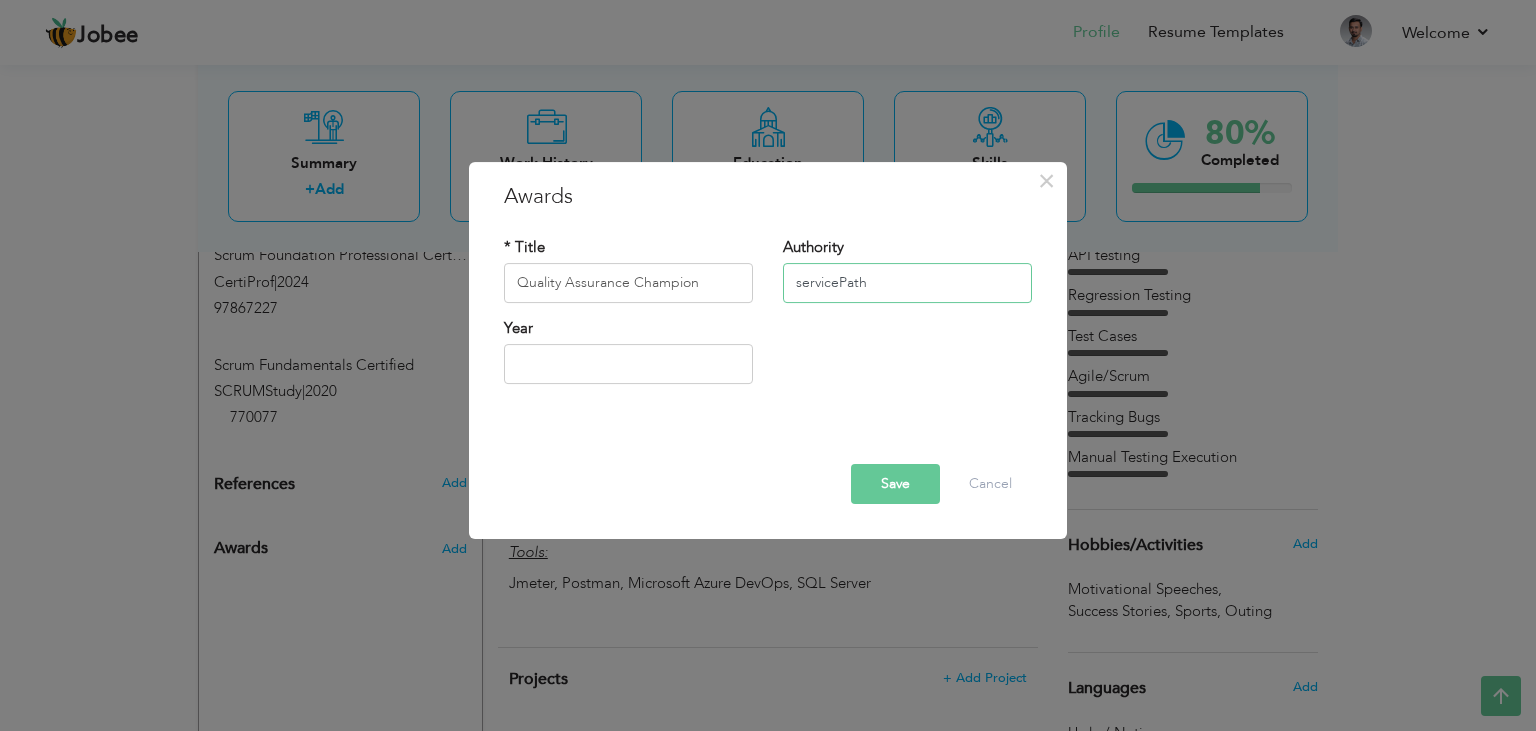 type on "servicePath" 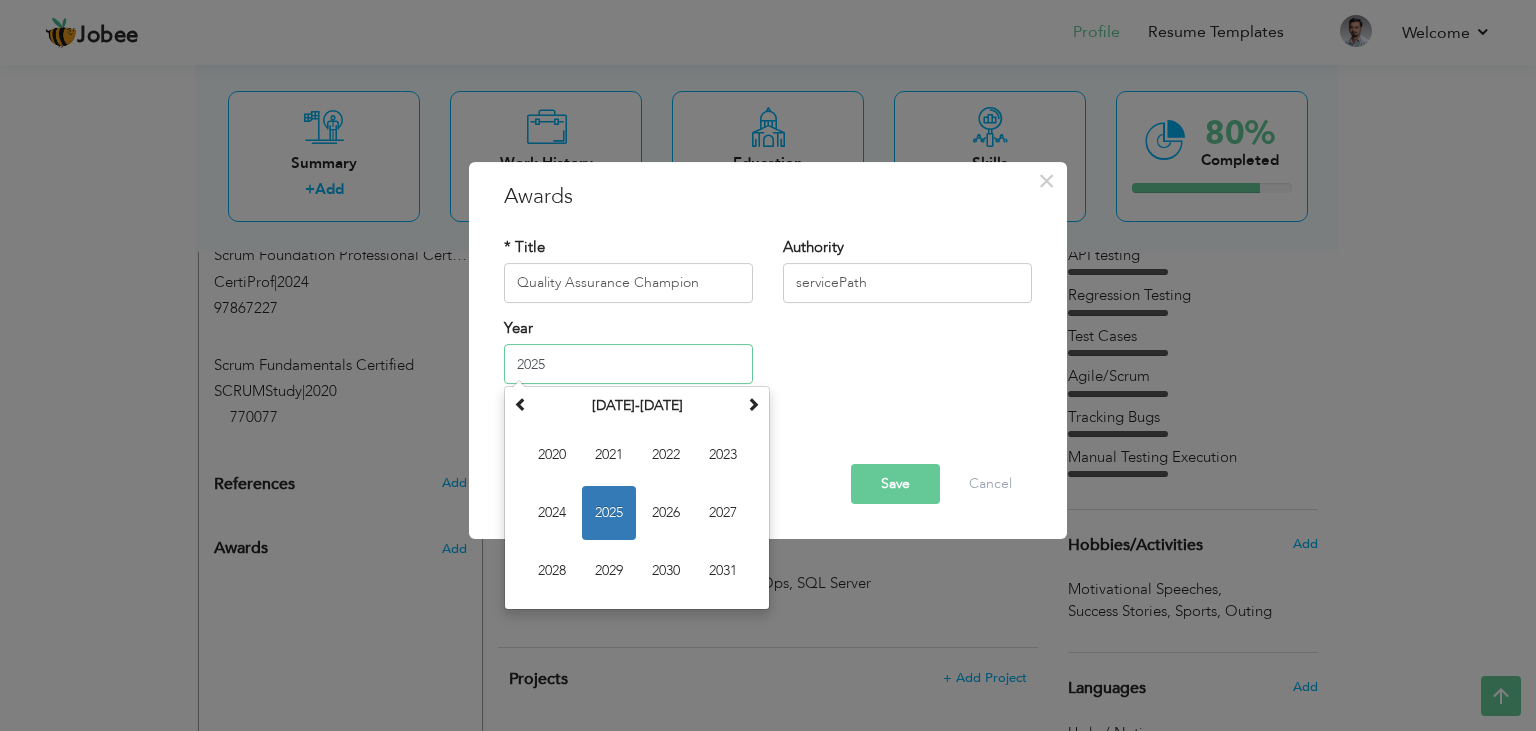 click on "2025" at bounding box center [628, 364] 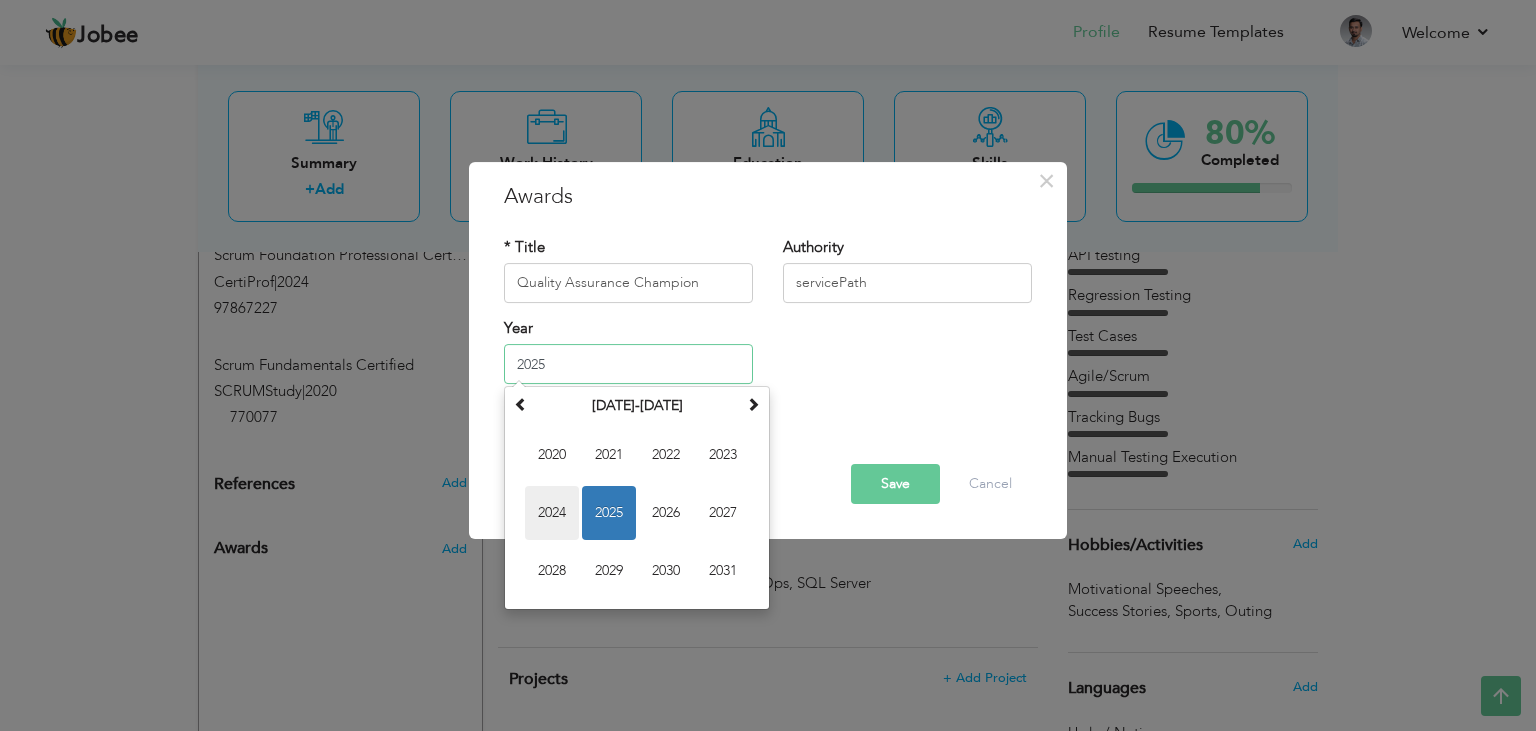 click on "2024" at bounding box center [552, 513] 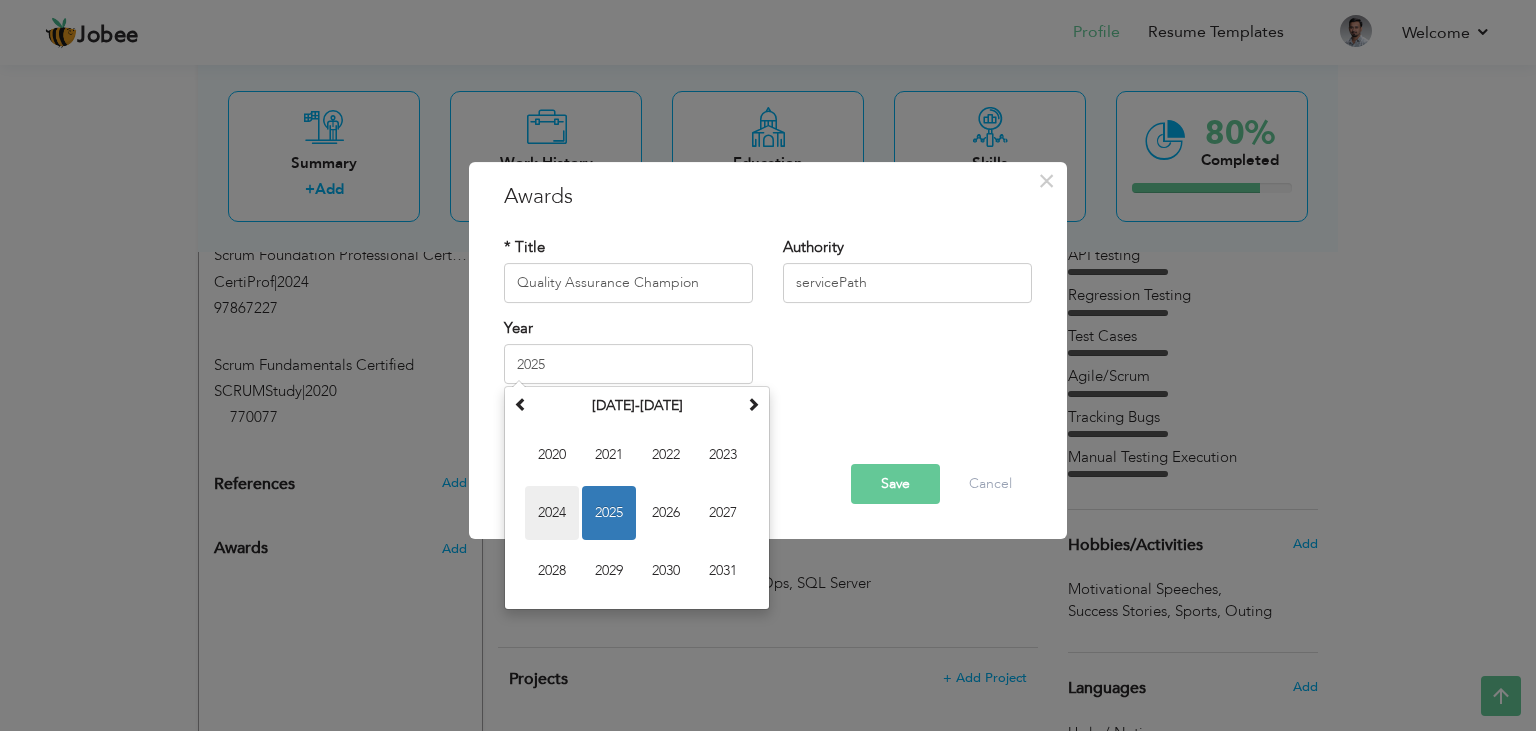 type on "2024" 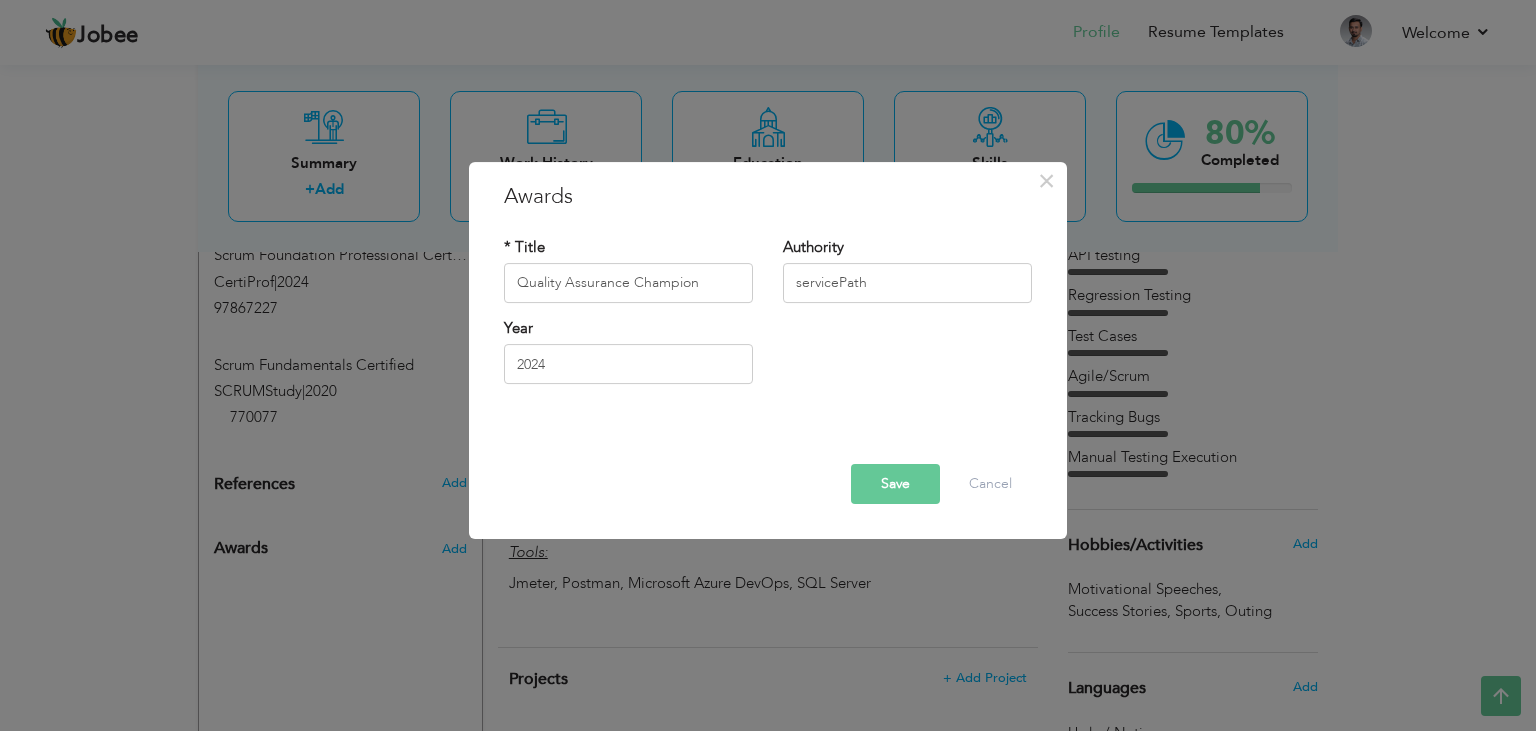 click on "Save" at bounding box center [895, 484] 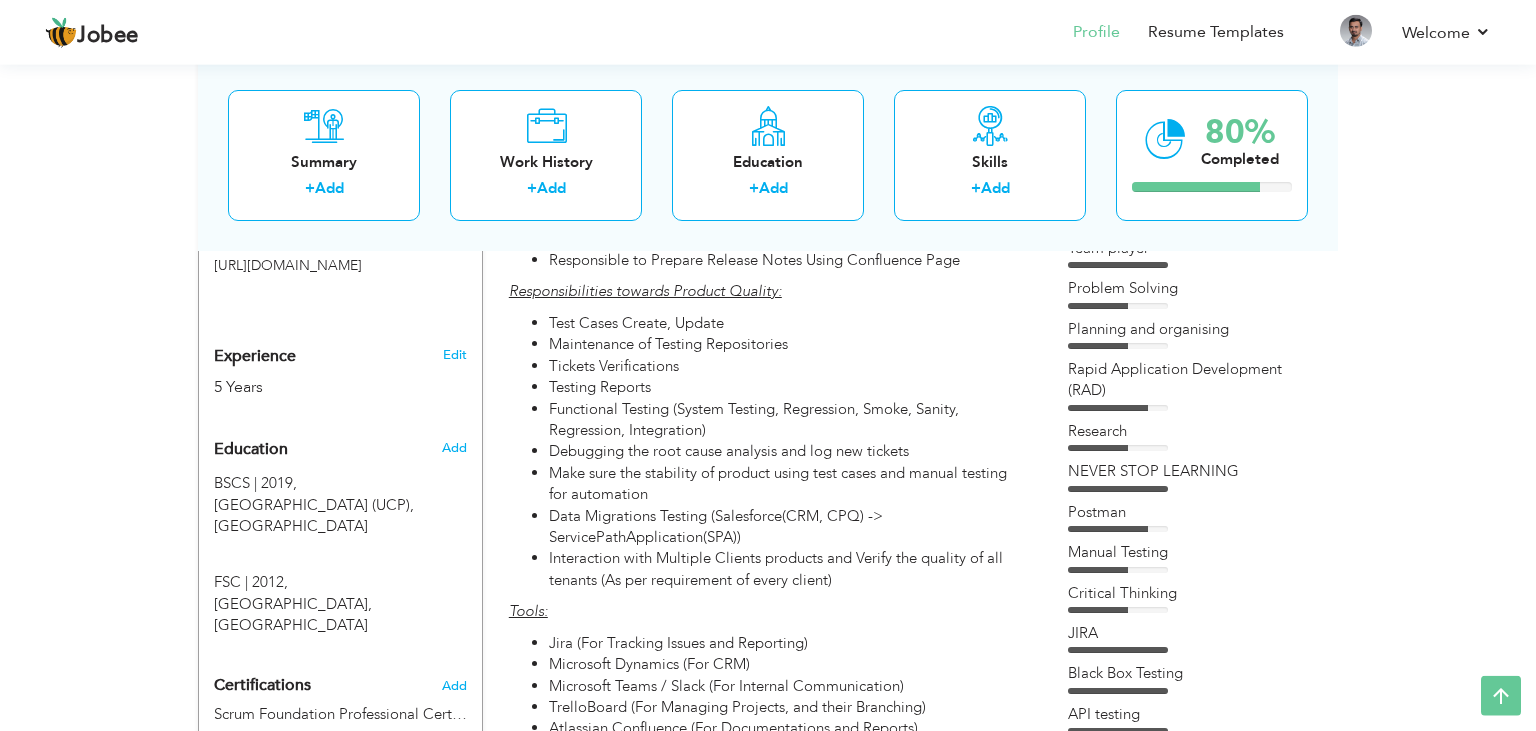 scroll, scrollTop: 693, scrollLeft: 0, axis: vertical 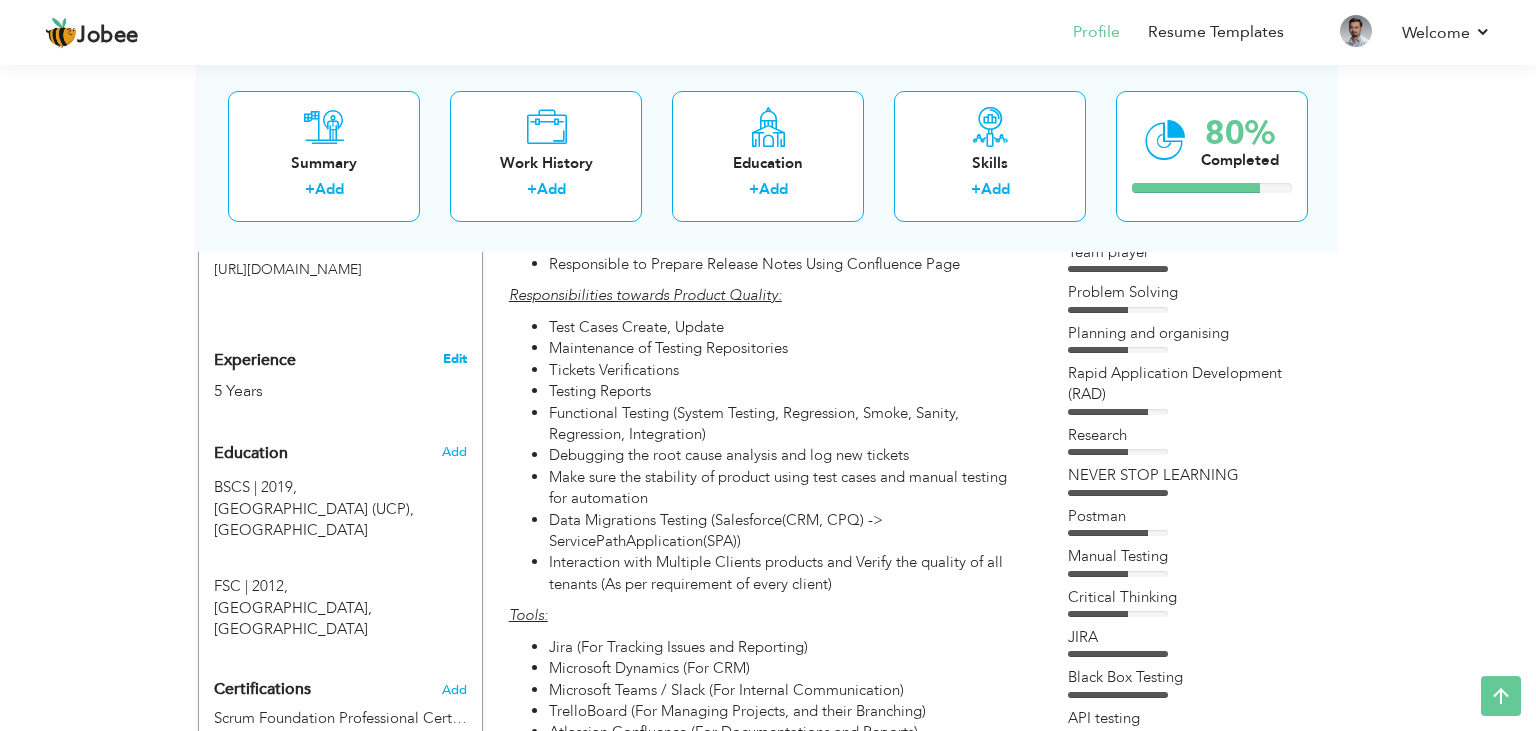click on "Edit" at bounding box center [455, 359] 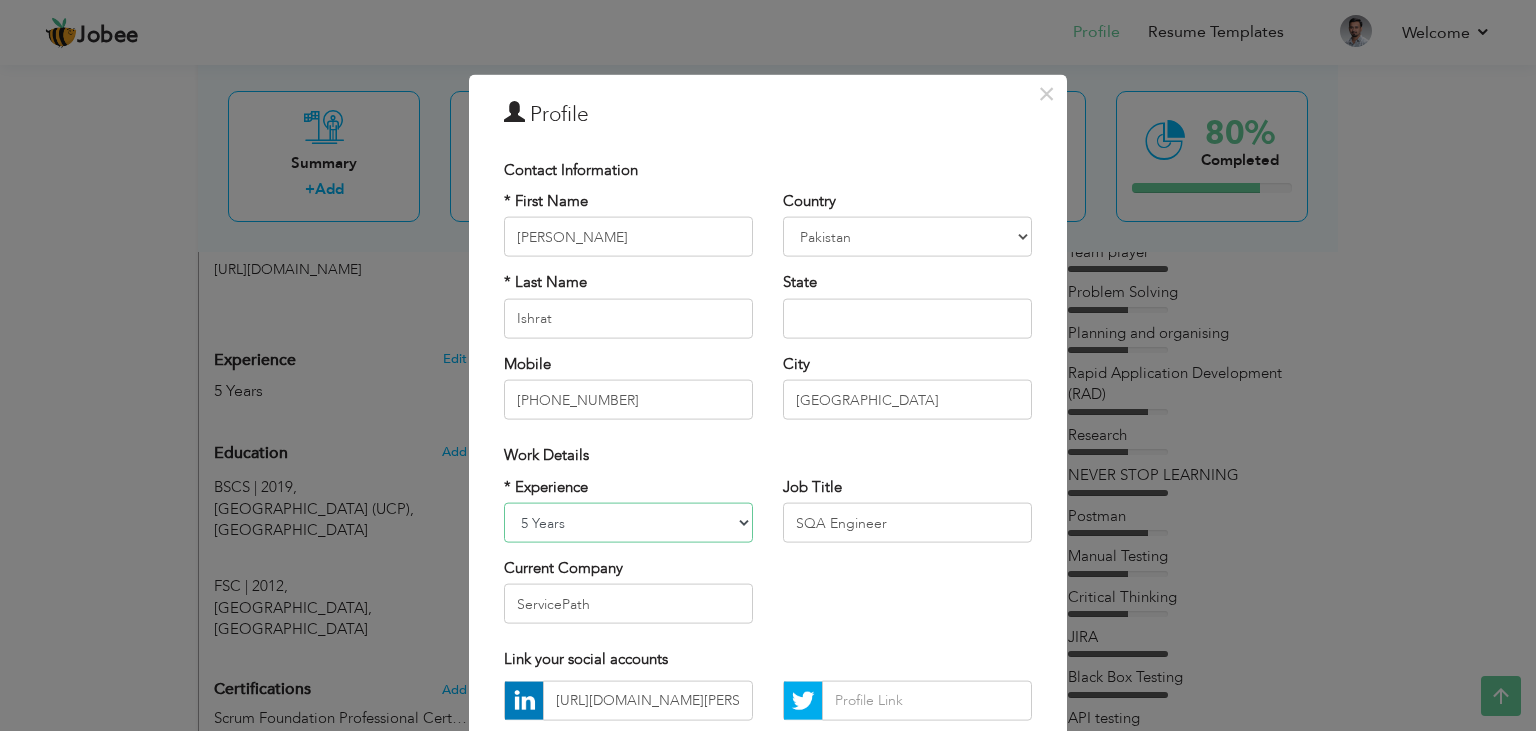 click on "Entry Level Less than 1 Year 1 Year 2 Years 3 Years 4 Years 5 Years 6 Years 7 Years 8 Years 9 Years 10 Years 11 Years 12 Years 13 Years 14 Years 15 Years 16 Years 17 Years 18 Years 19 Years 20 Years 21 Years 22 Years 23 Years 24 Years 25 Years 26 Years 27 Years 28 Years 29 Years 30 Years 31 Years 32 Years 33 Years 34 Years 35 Years More than 35 Years" at bounding box center [628, 523] 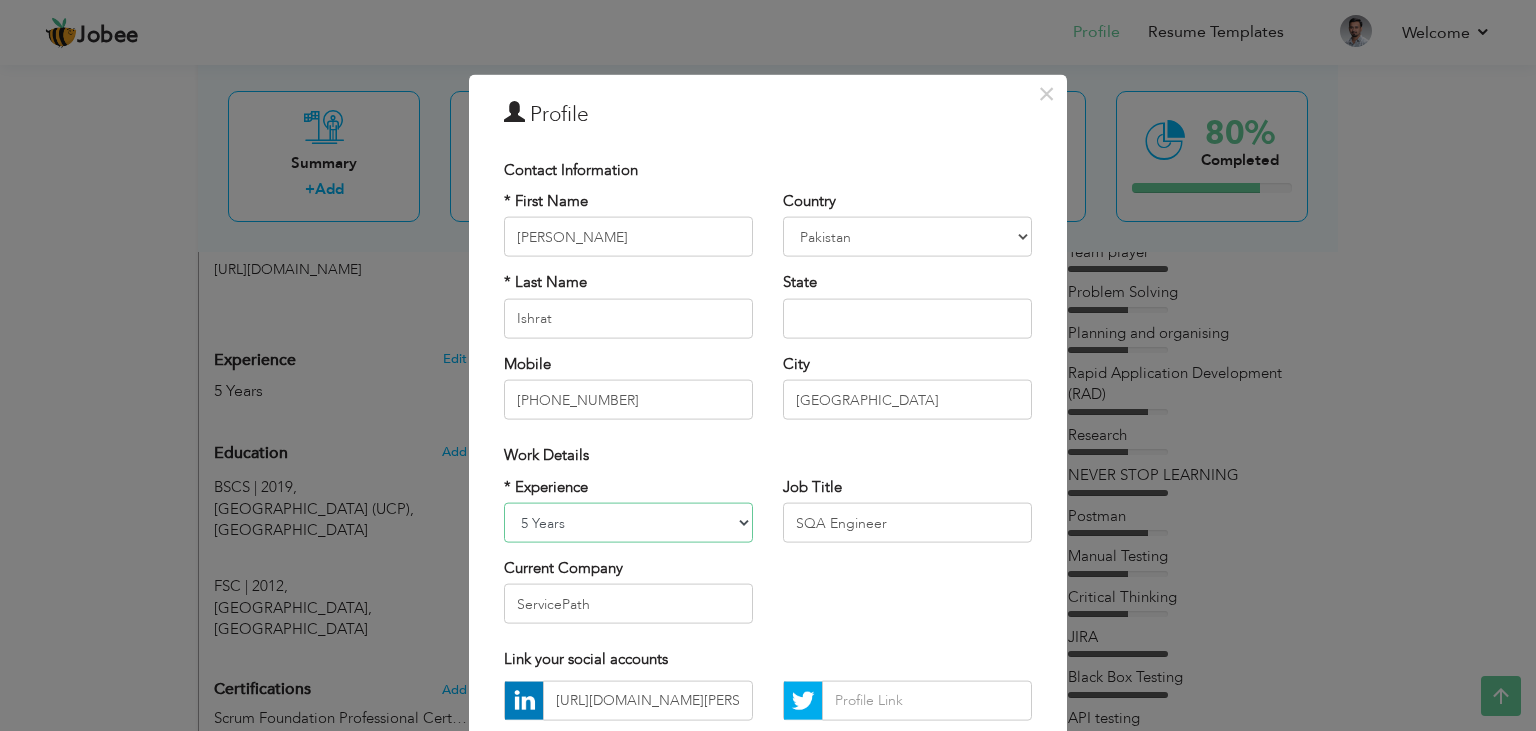 select on "number:8" 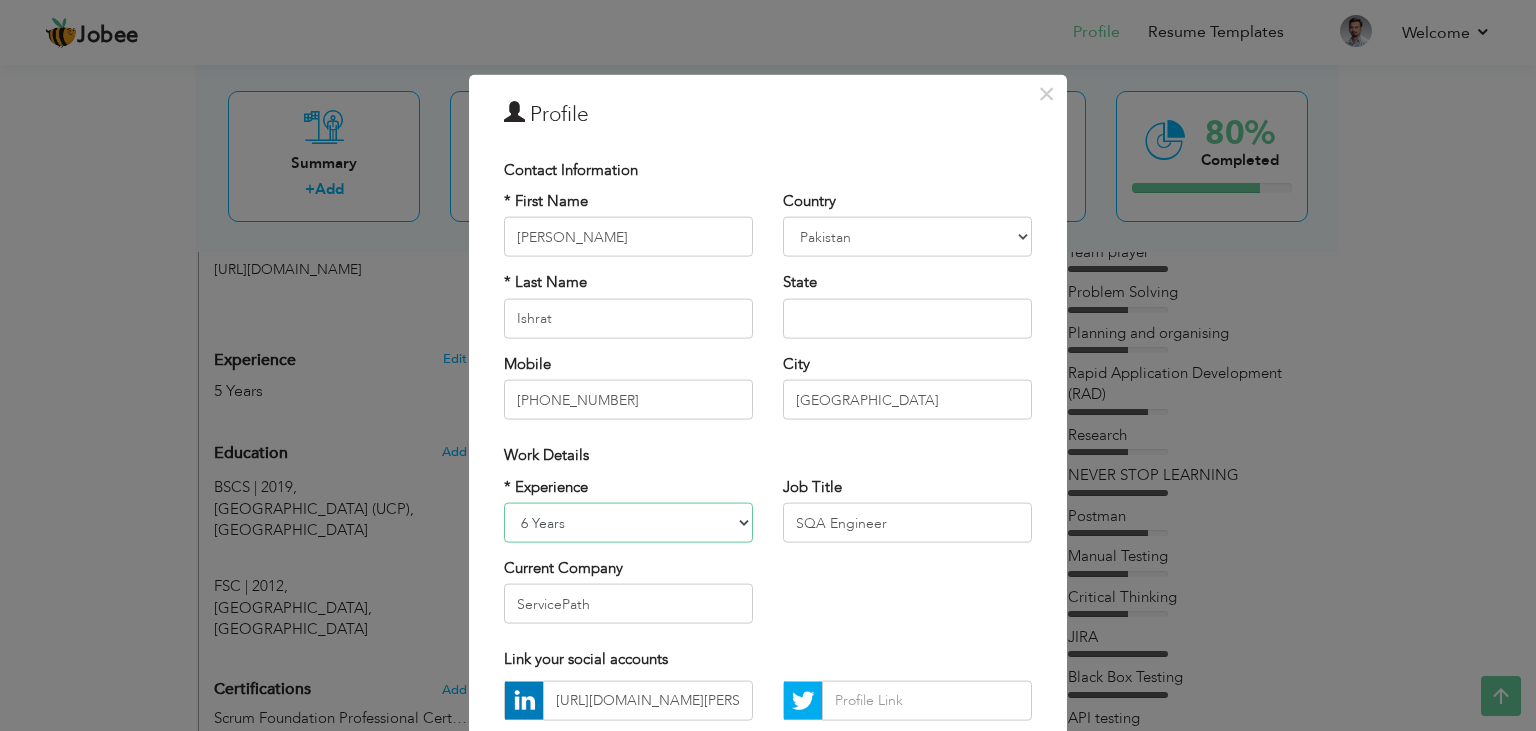 click on "6 Years" at bounding box center (0, 0) 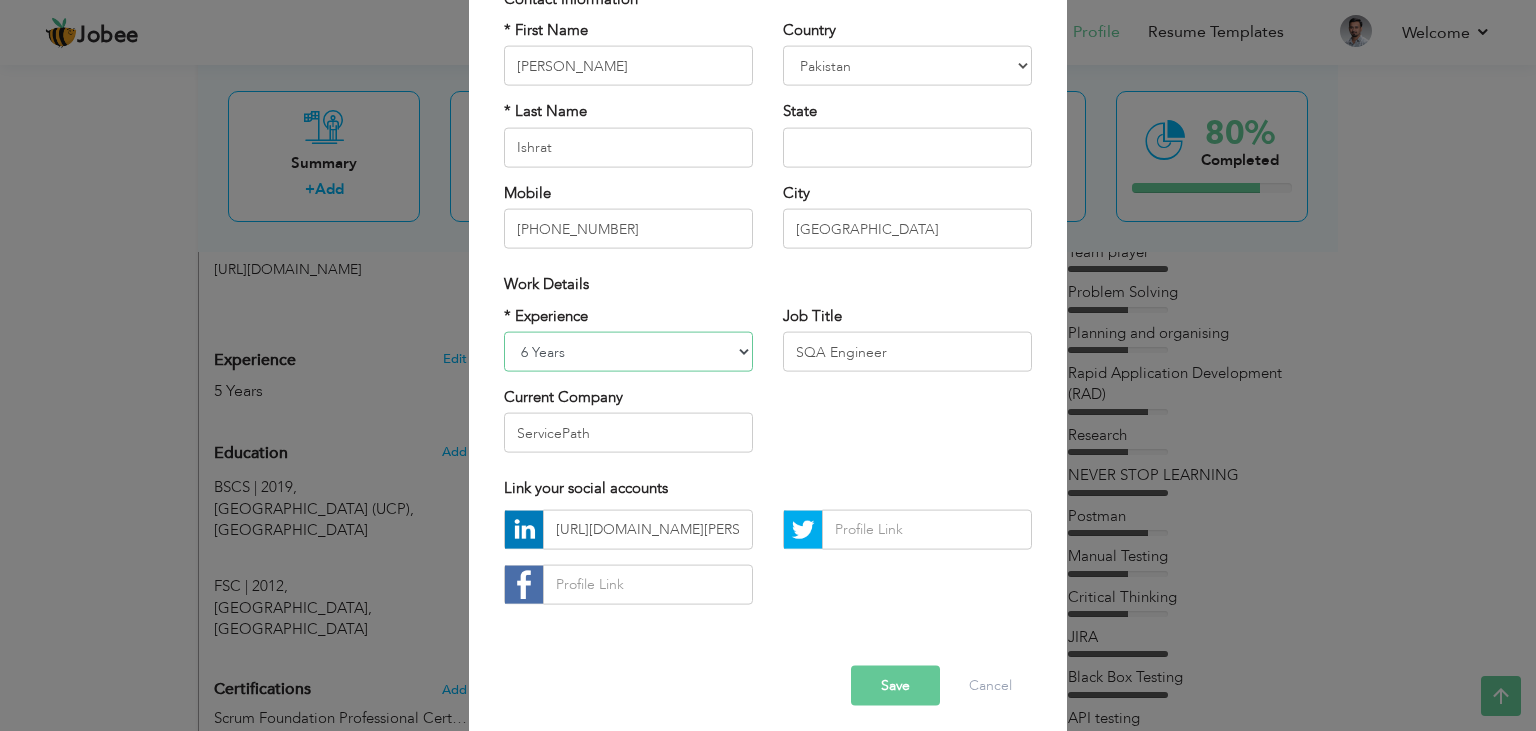 scroll, scrollTop: 180, scrollLeft: 0, axis: vertical 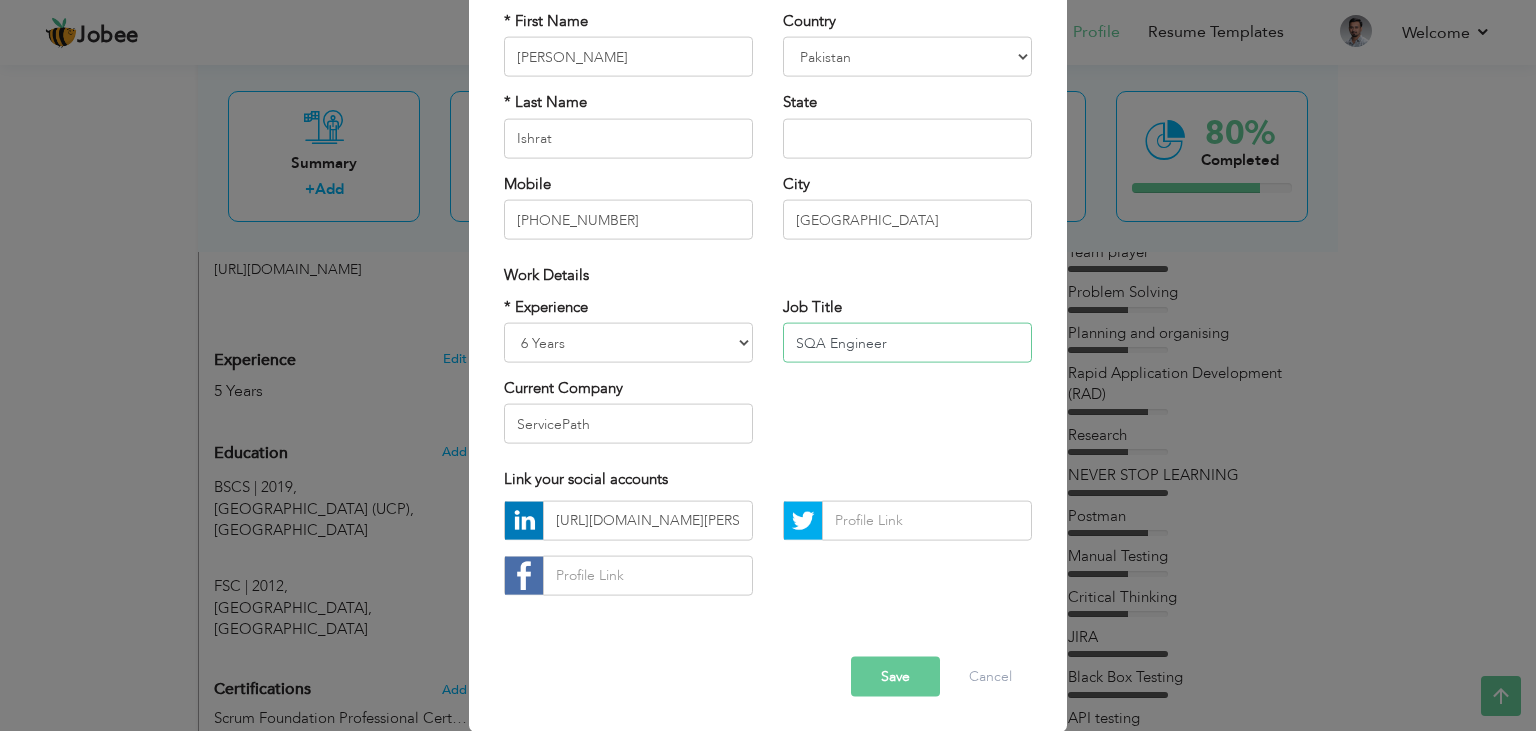 click on "SQA Engineer" at bounding box center [907, 343] 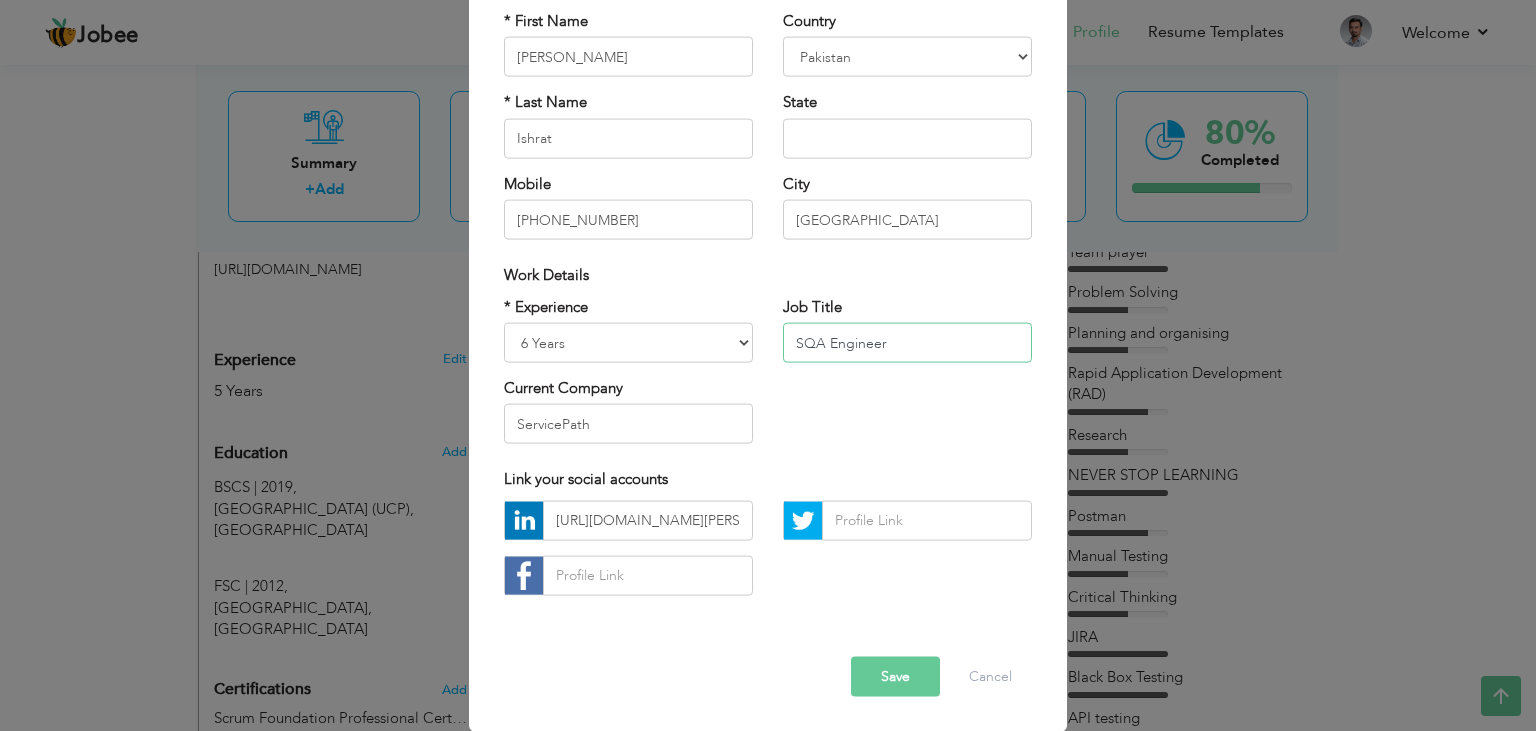 click on "SQA Engineer" at bounding box center [907, 343] 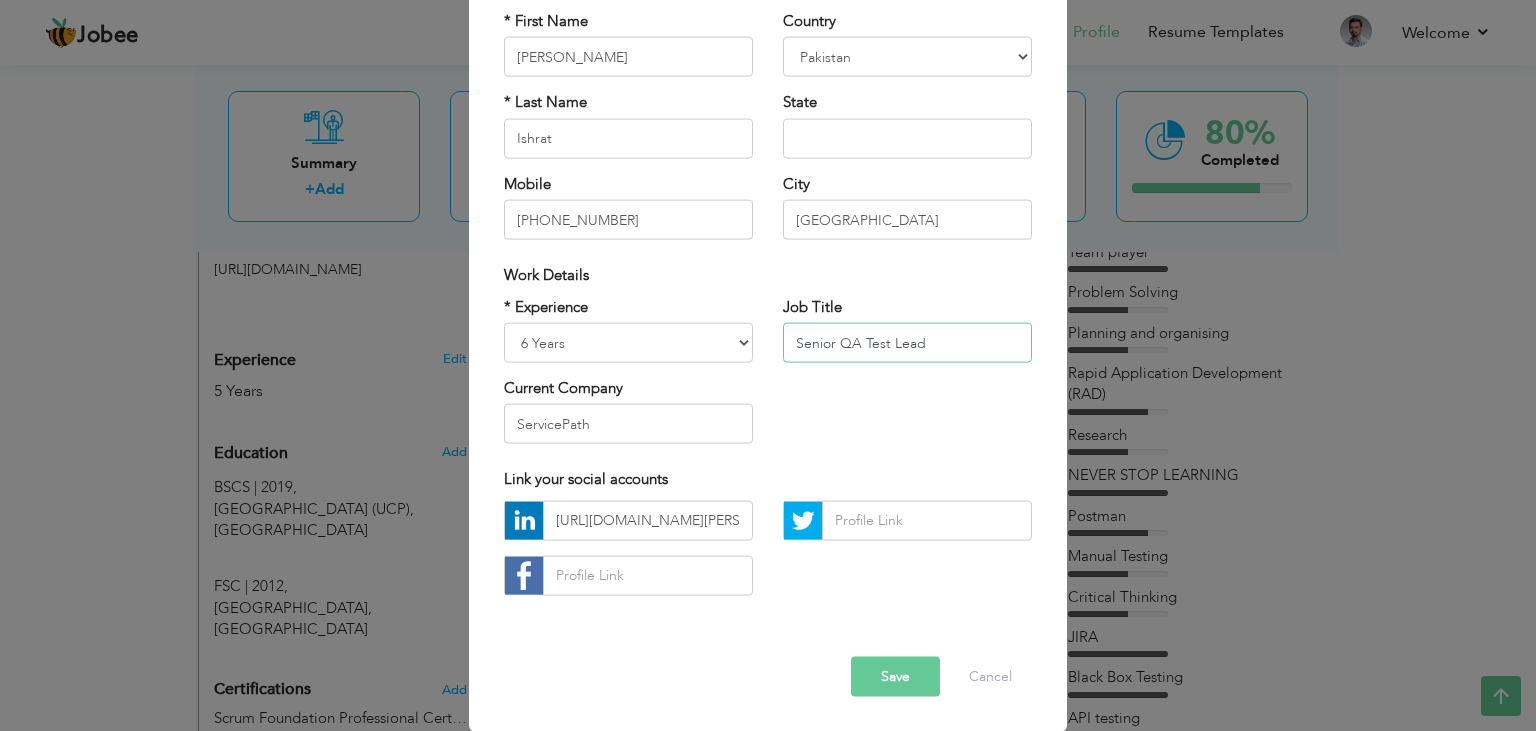 type on "Senior QA Test Lead" 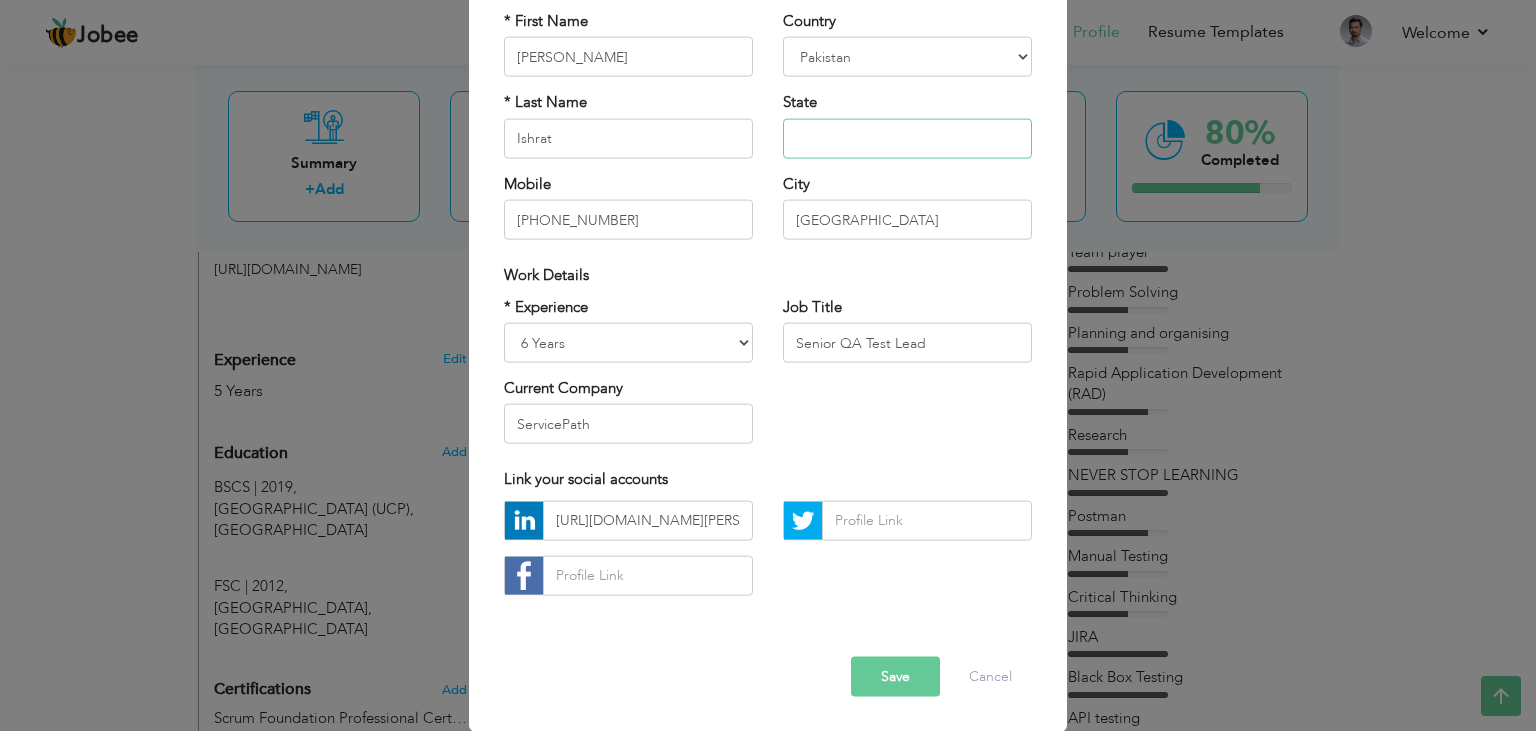click at bounding box center (907, 138) 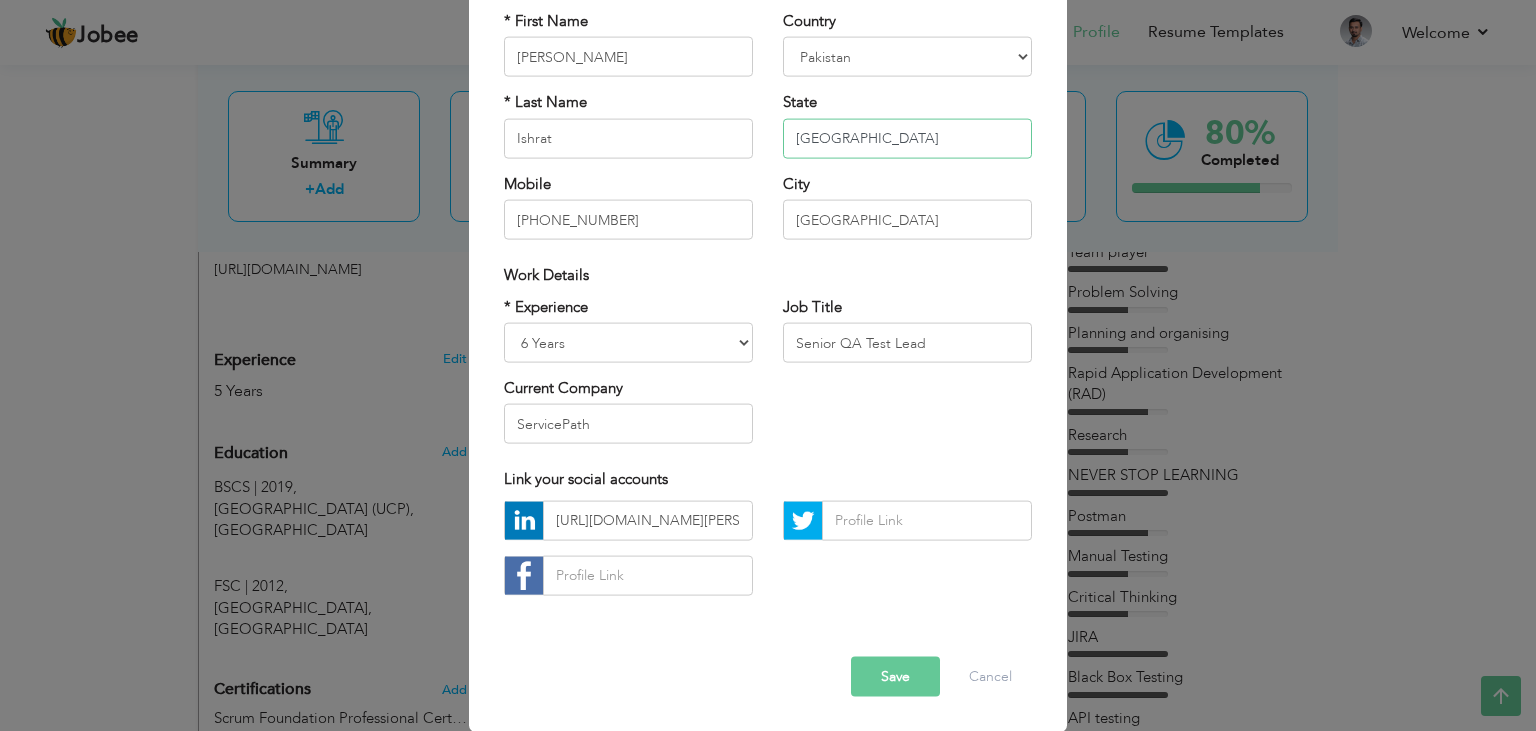 type on "[GEOGRAPHIC_DATA]" 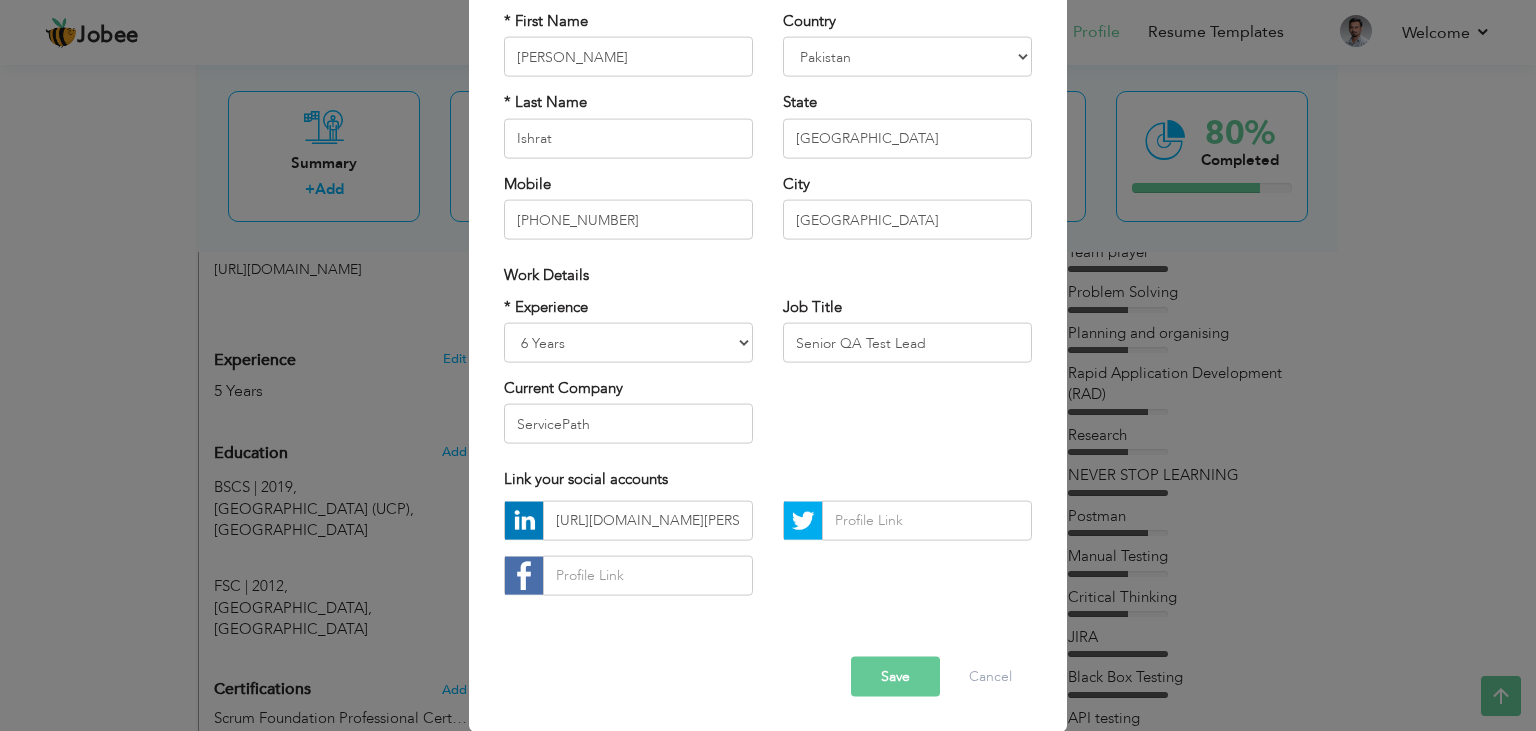 click on "Save" at bounding box center [895, 676] 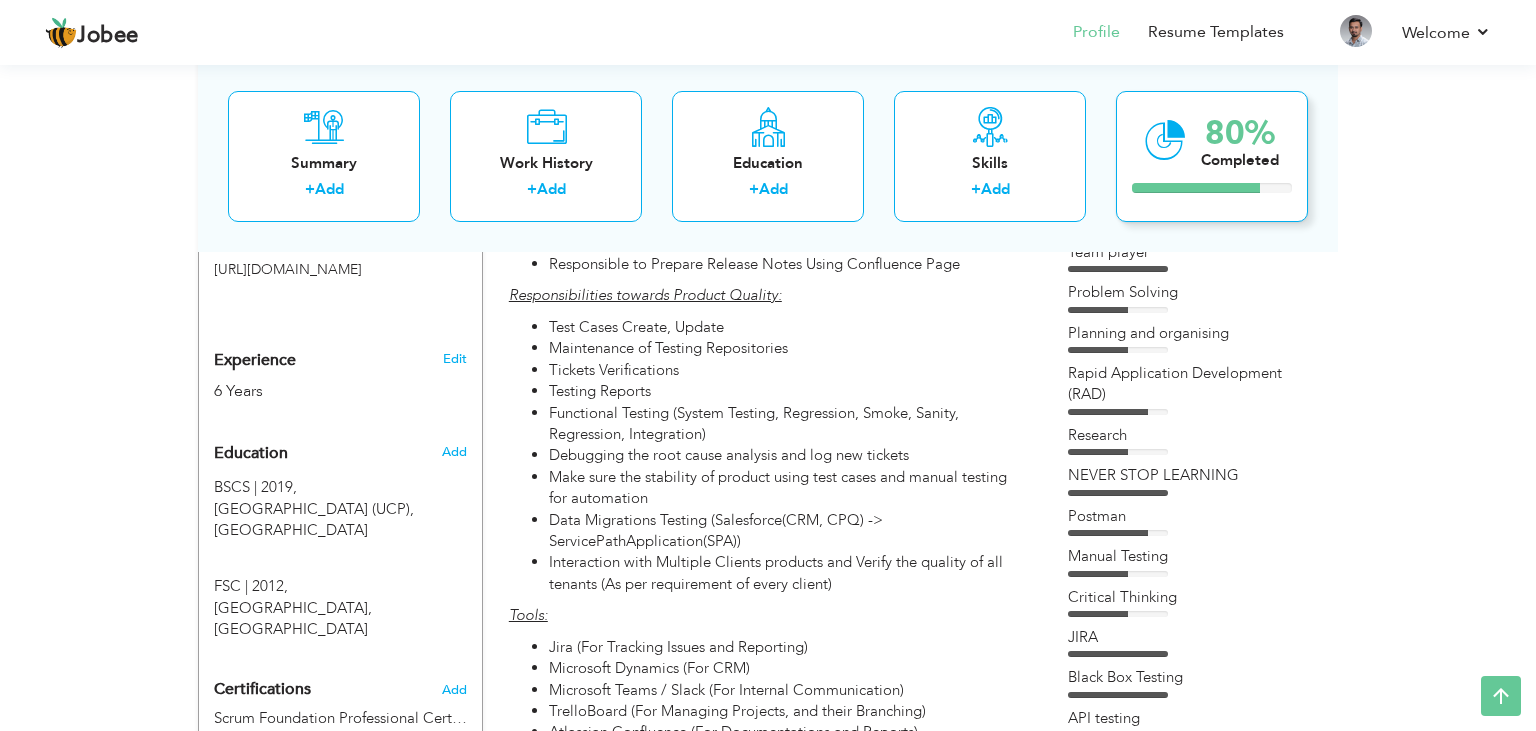 click on "Completed" at bounding box center [1240, 159] 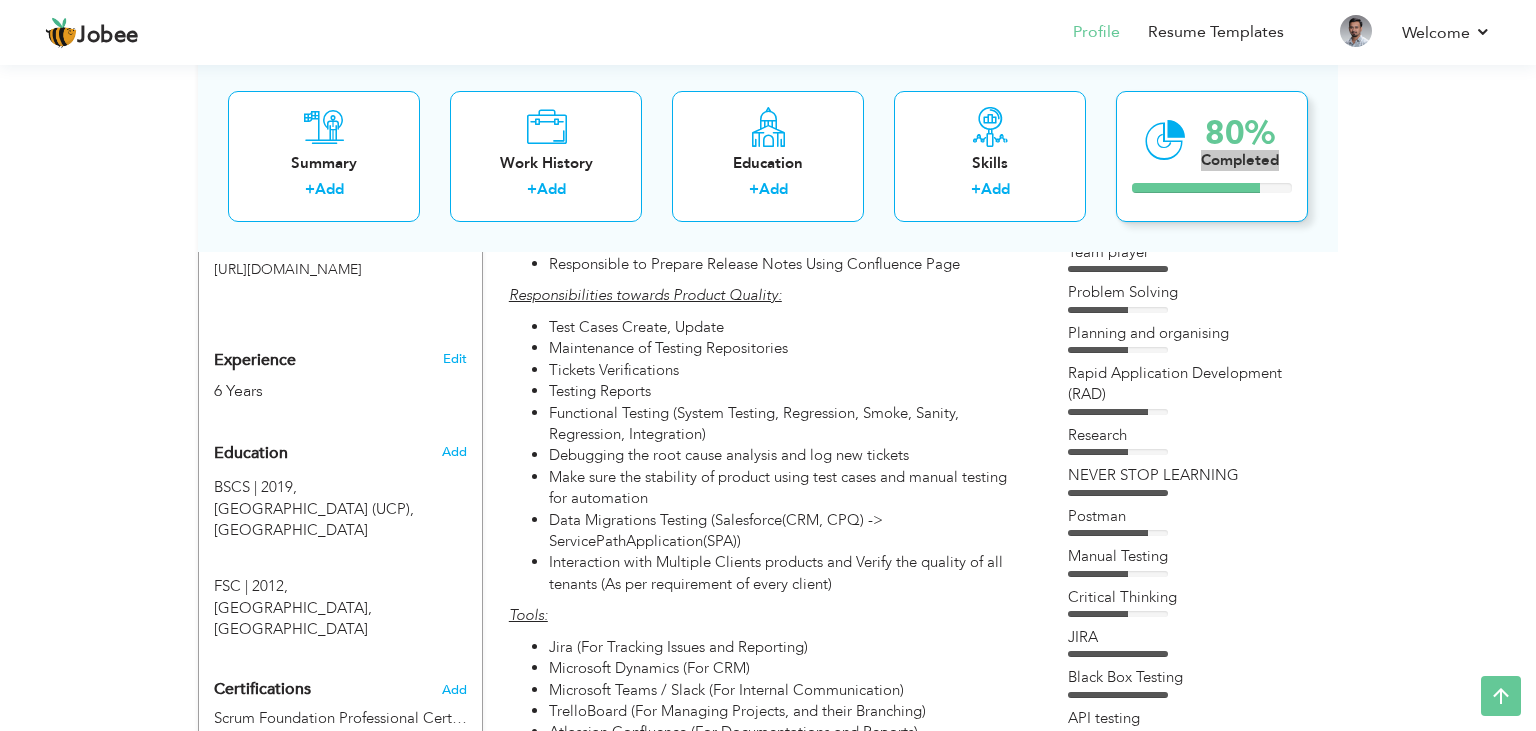 click on "Completed" at bounding box center (1240, 159) 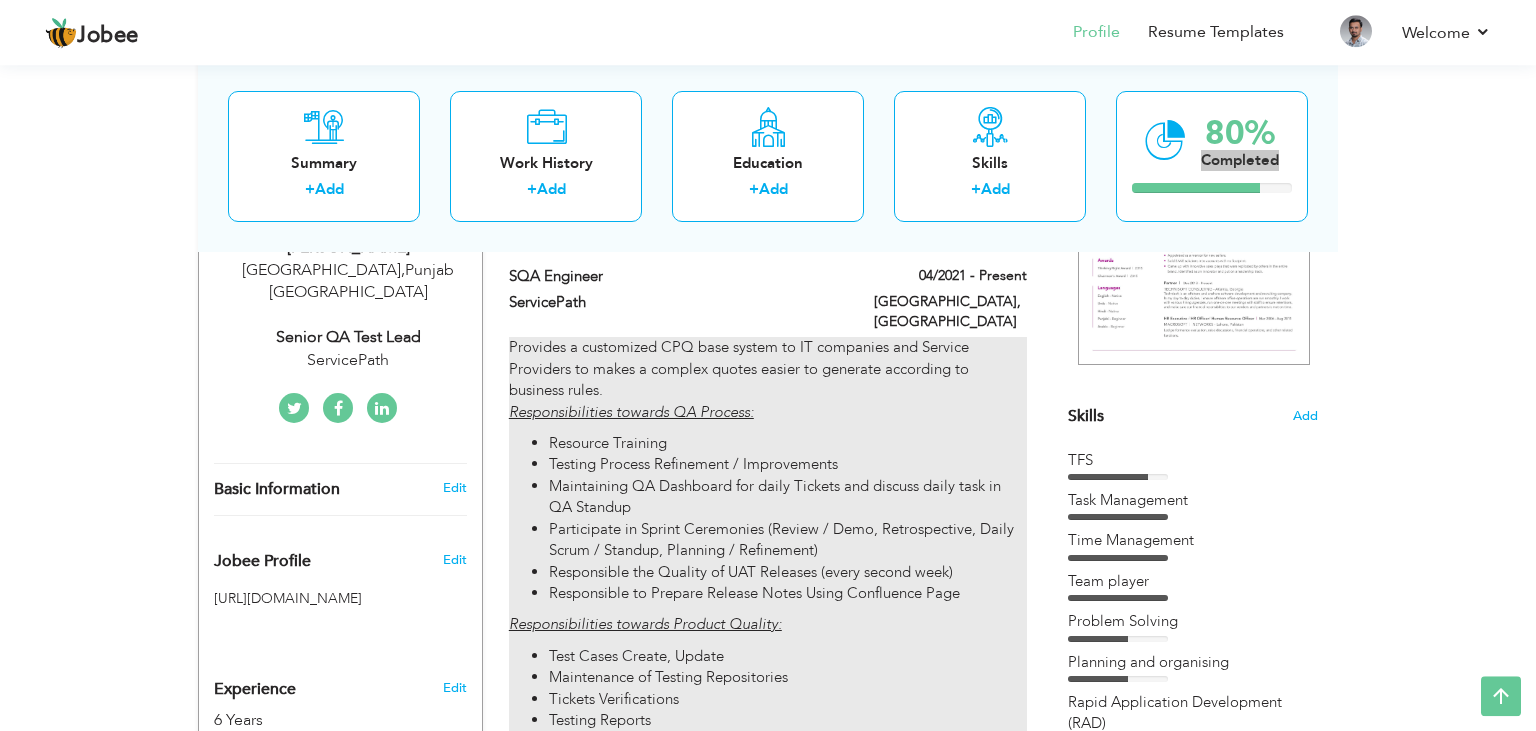 scroll, scrollTop: 0, scrollLeft: 0, axis: both 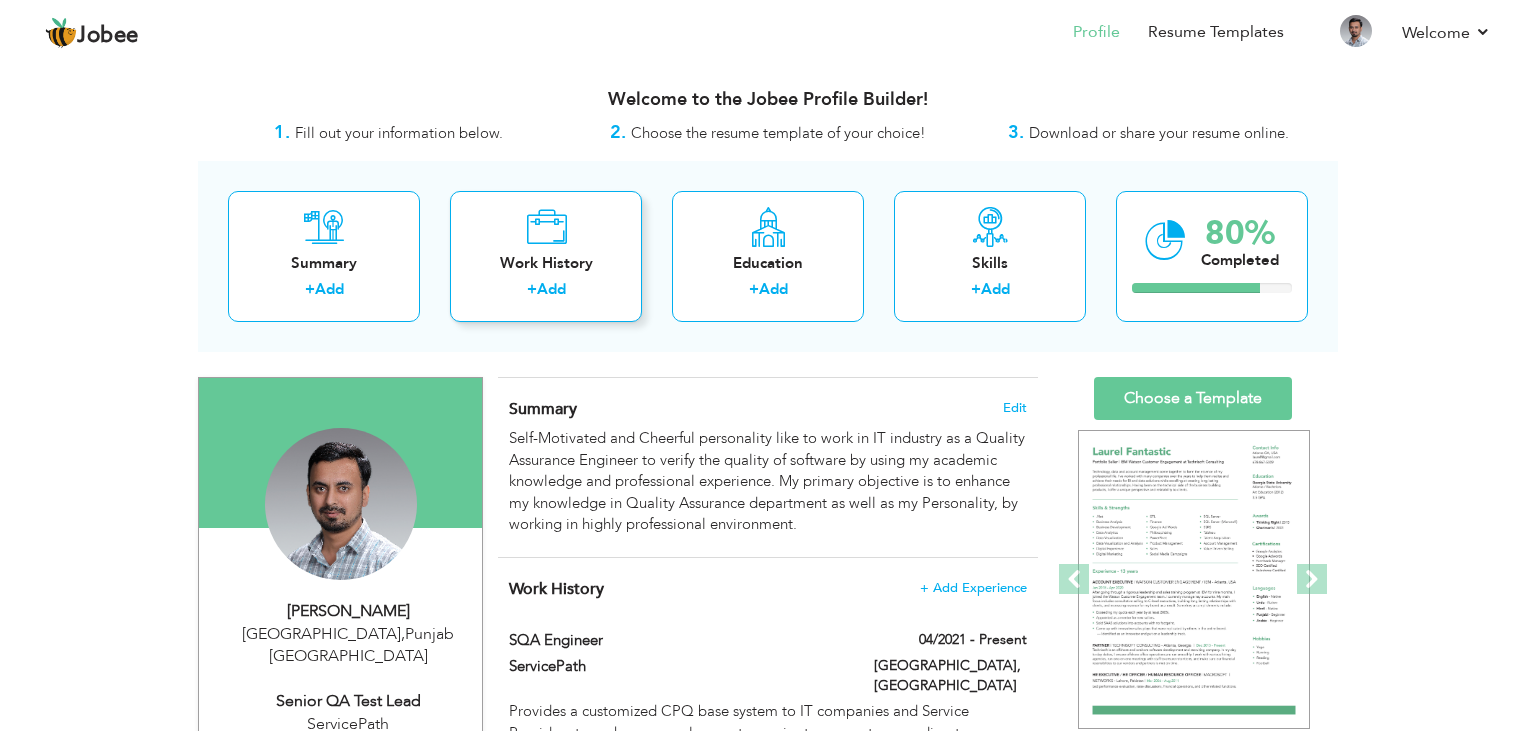 click on "Work History" at bounding box center [546, 263] 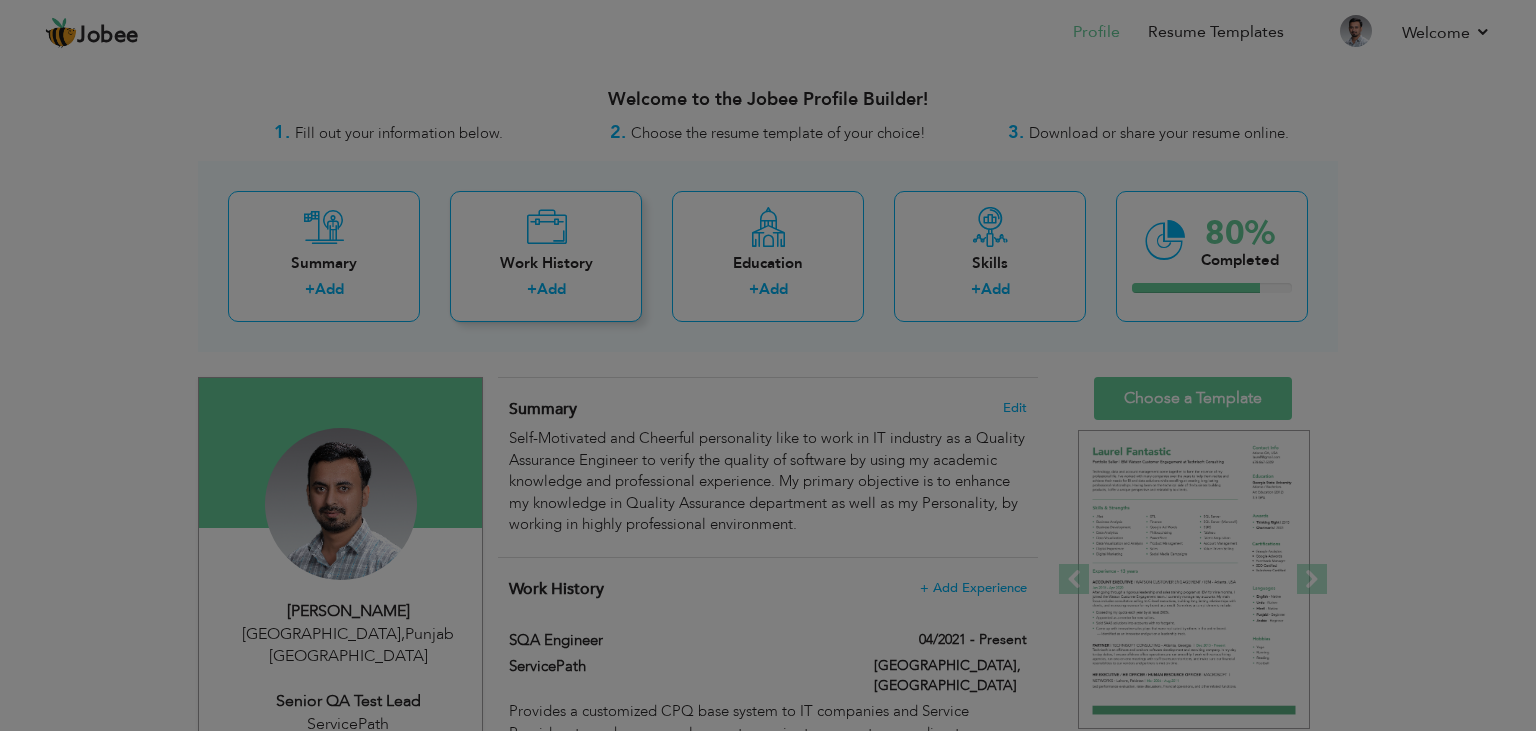 scroll, scrollTop: 0, scrollLeft: 0, axis: both 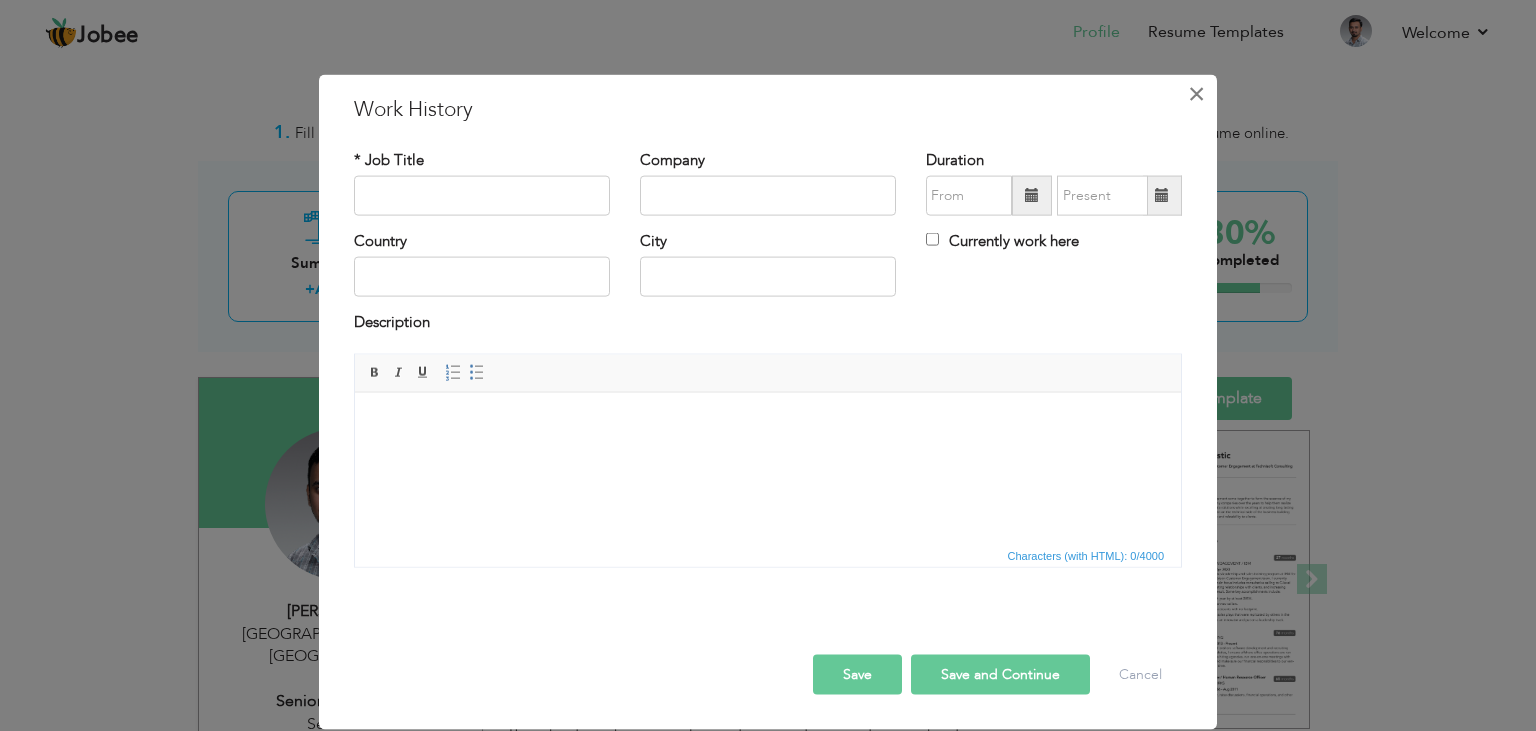 click on "×" at bounding box center [1196, 93] 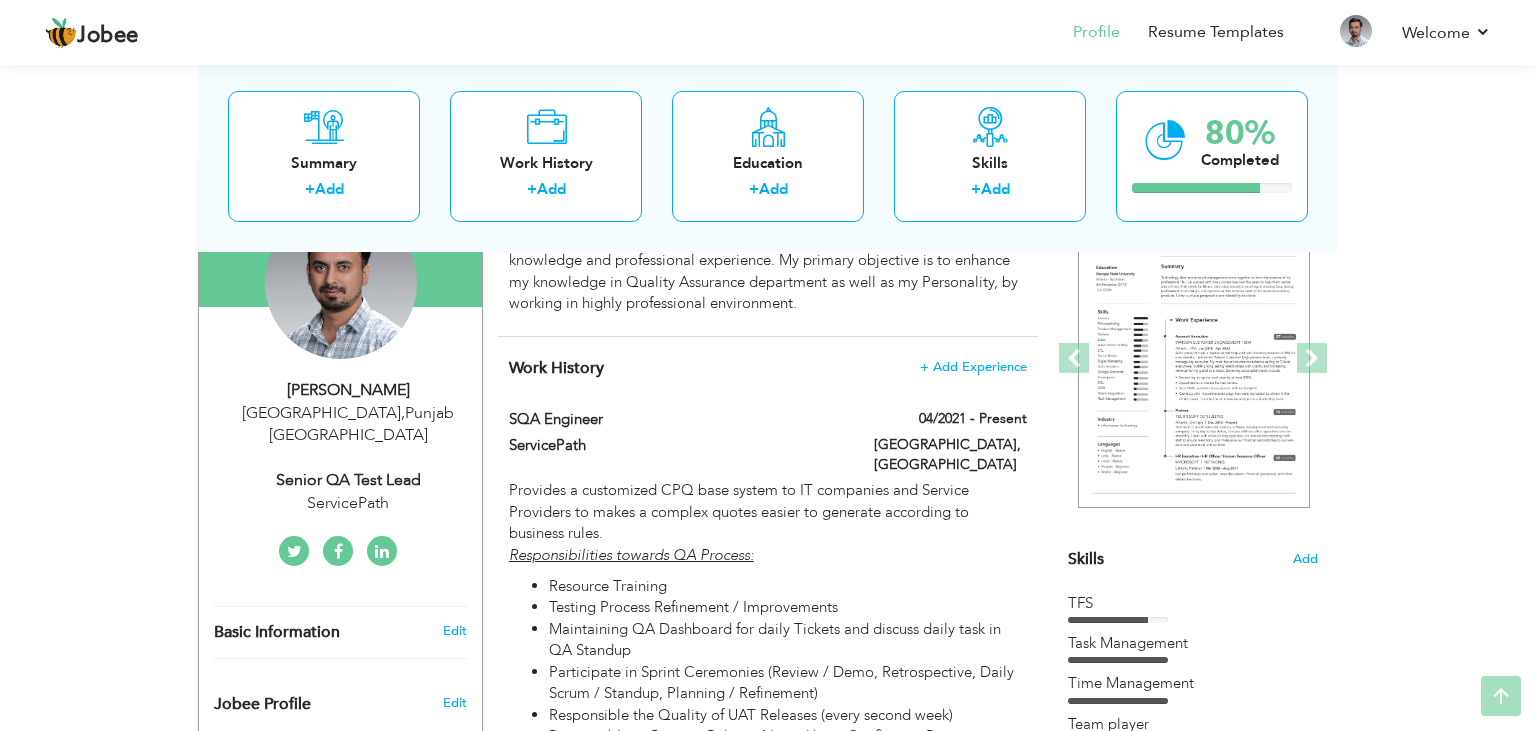 scroll, scrollTop: 222, scrollLeft: 0, axis: vertical 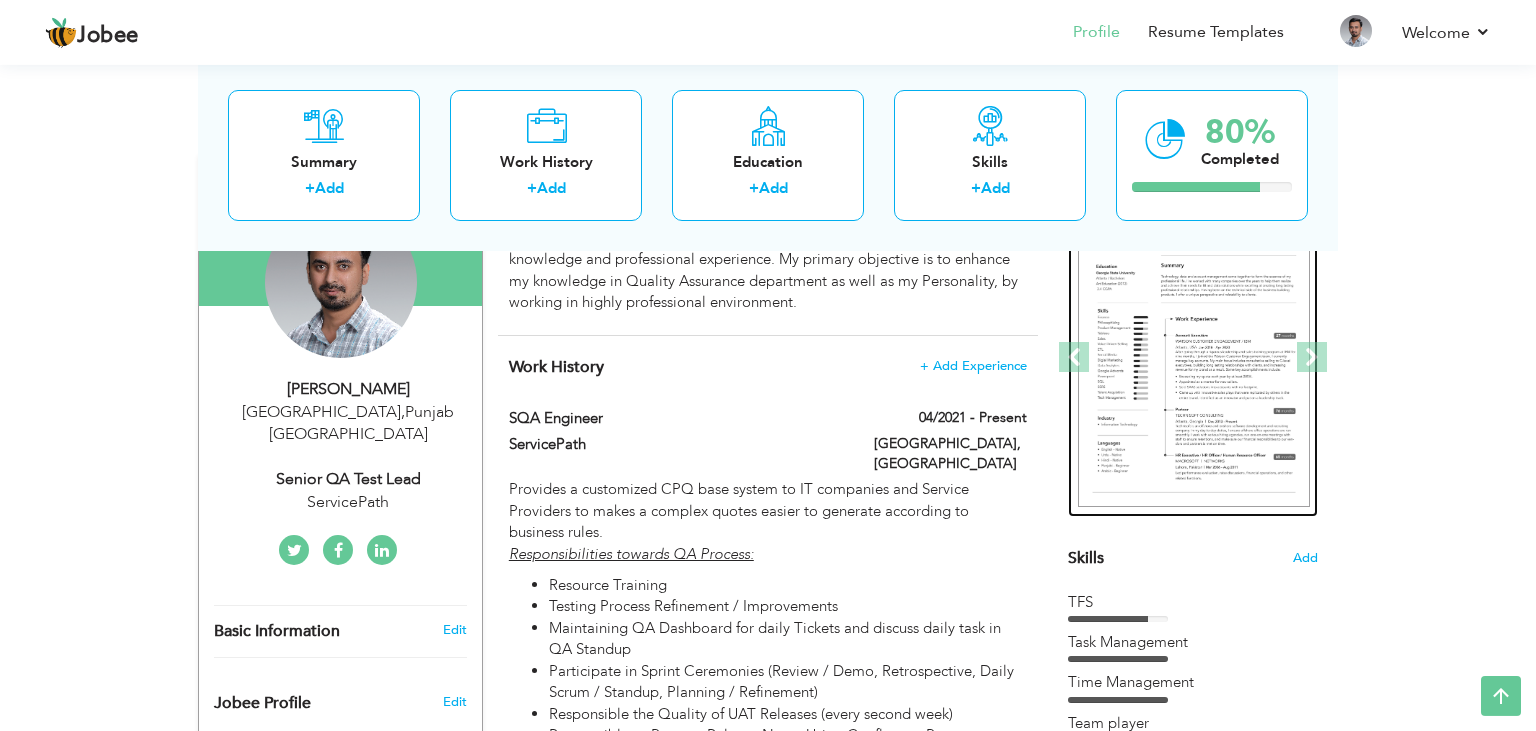 click at bounding box center (1194, 358) 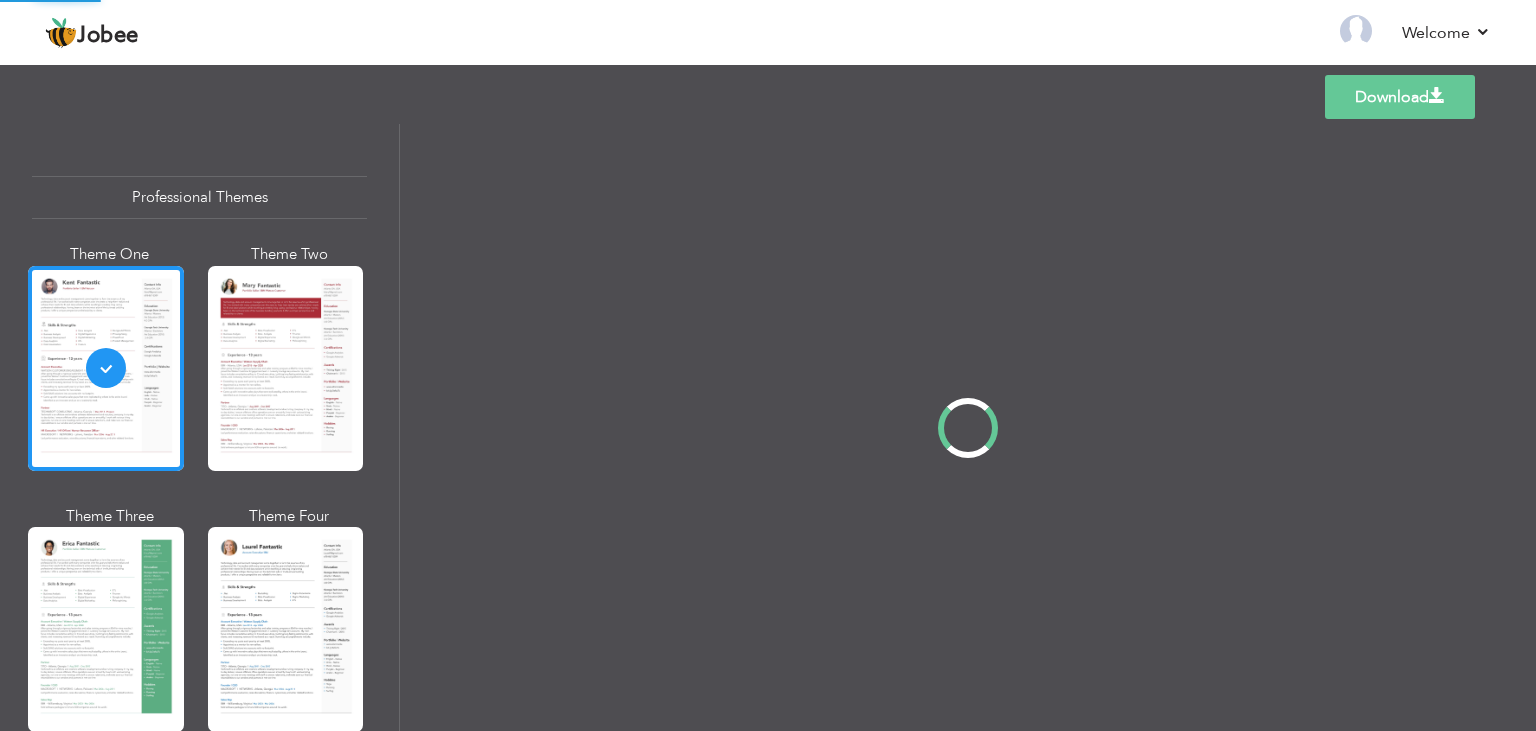 scroll, scrollTop: 0, scrollLeft: 0, axis: both 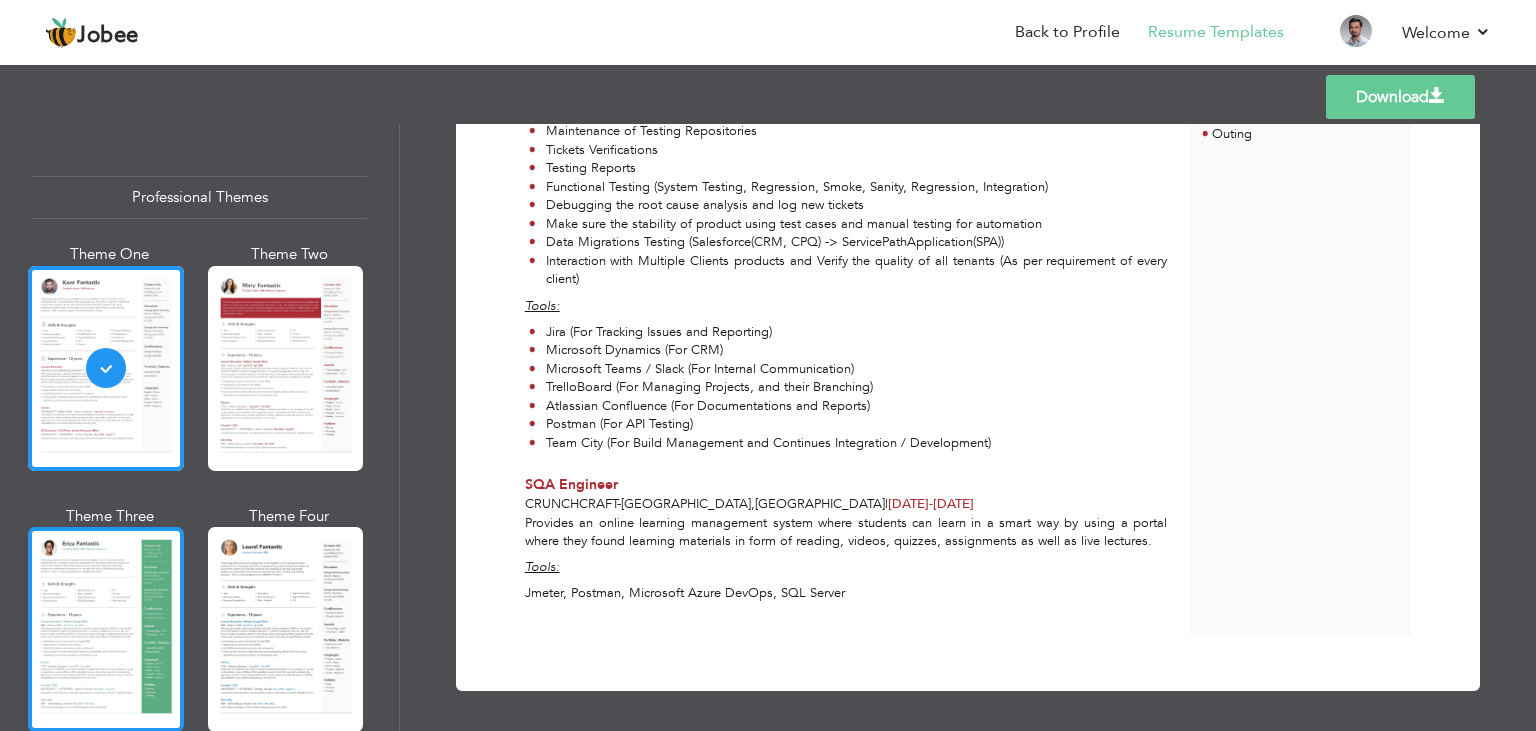 click at bounding box center (106, 629) 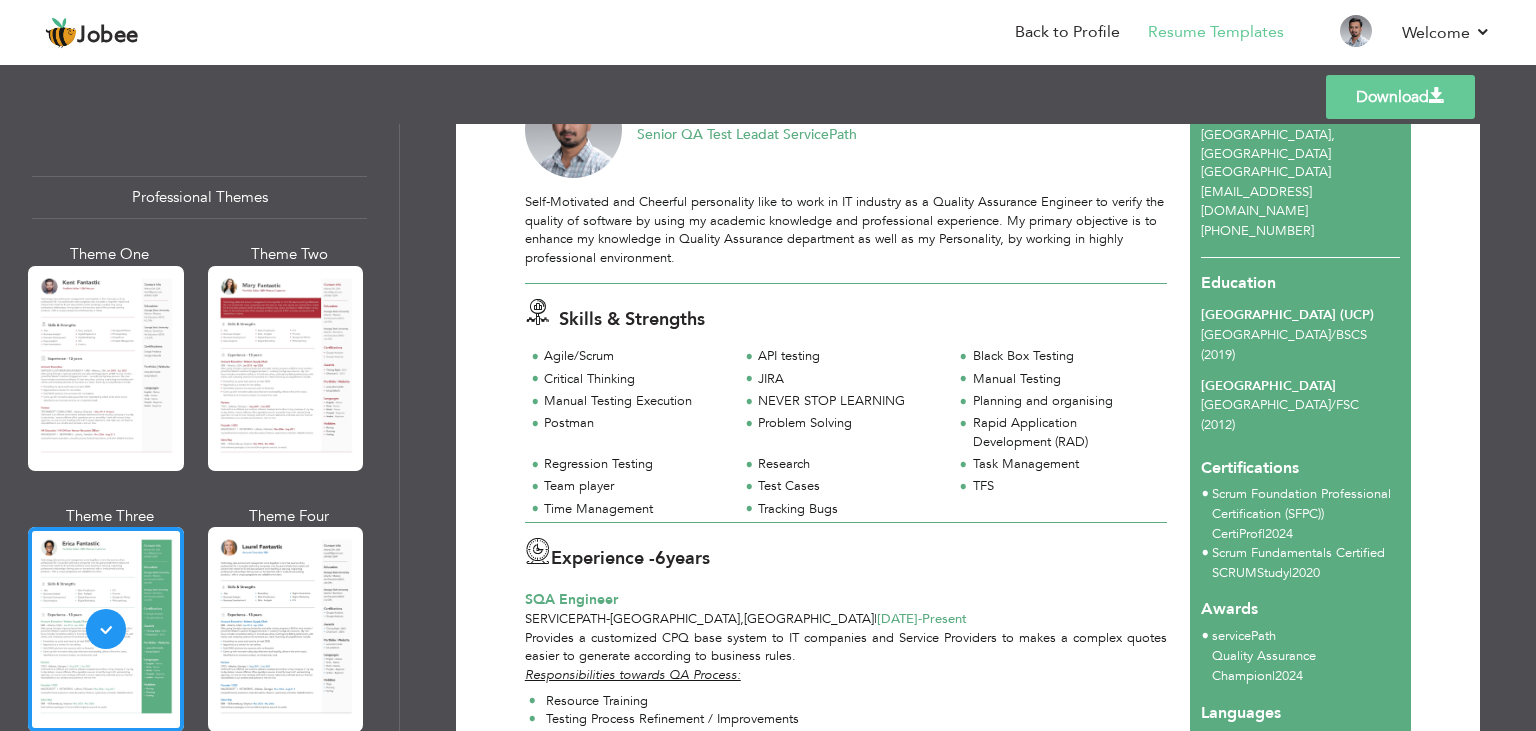 scroll, scrollTop: 0, scrollLeft: 0, axis: both 